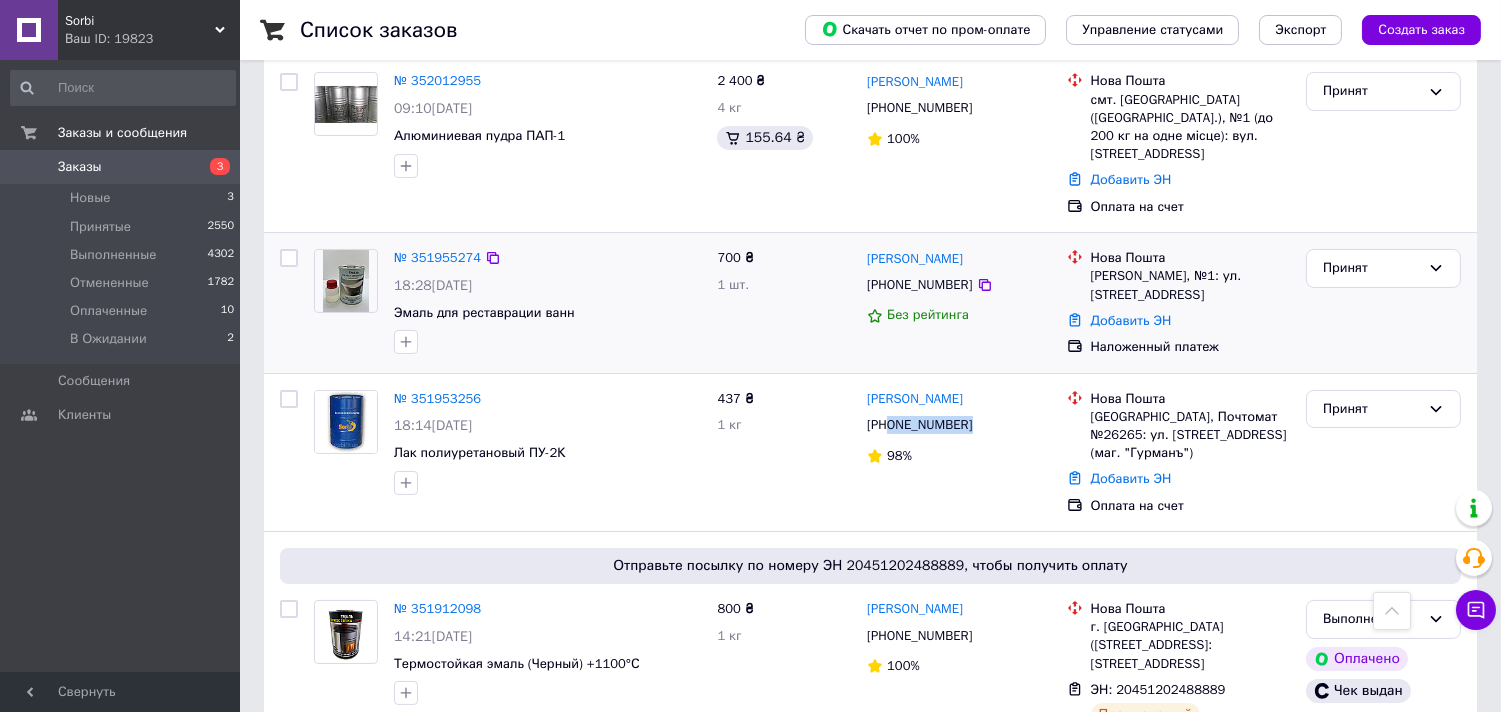 scroll, scrollTop: 0, scrollLeft: 0, axis: both 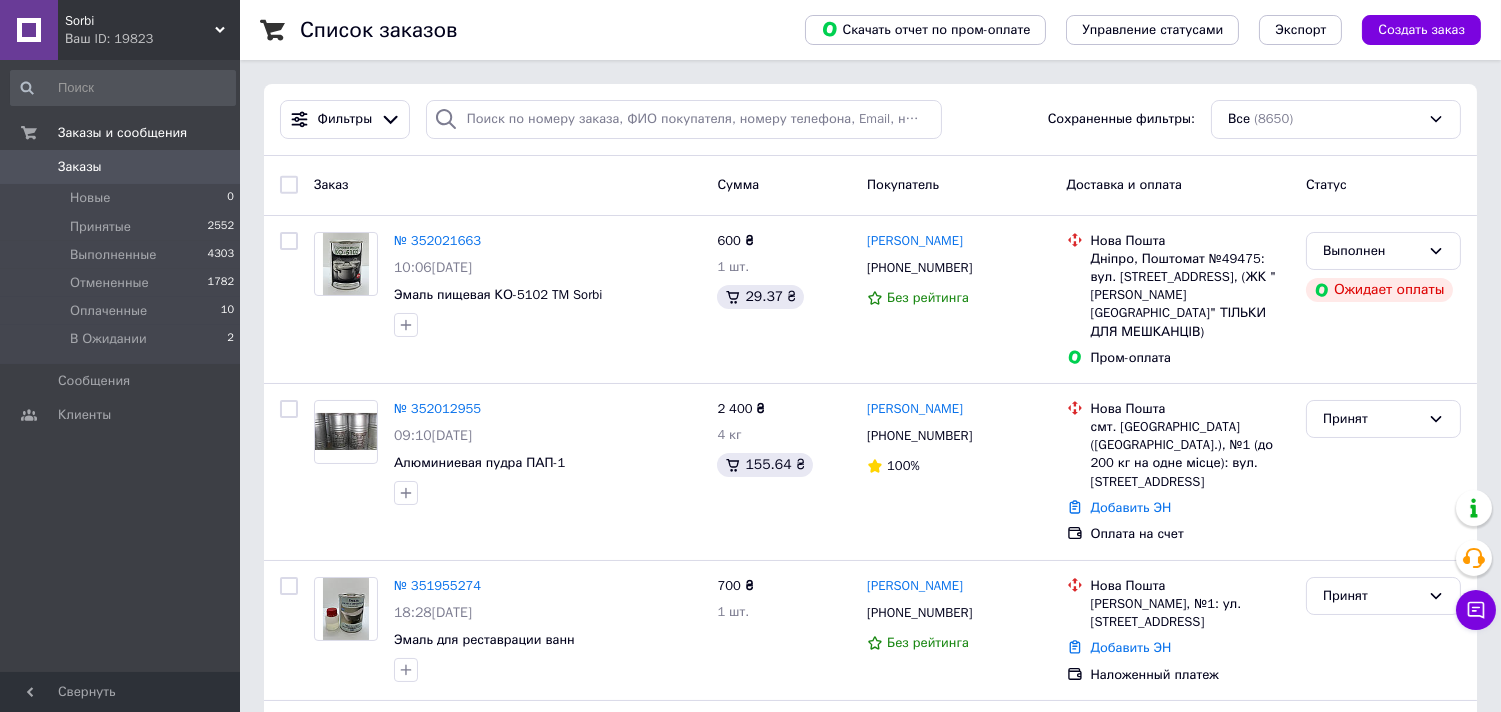 click on "Заказы 0" at bounding box center (123, 167) 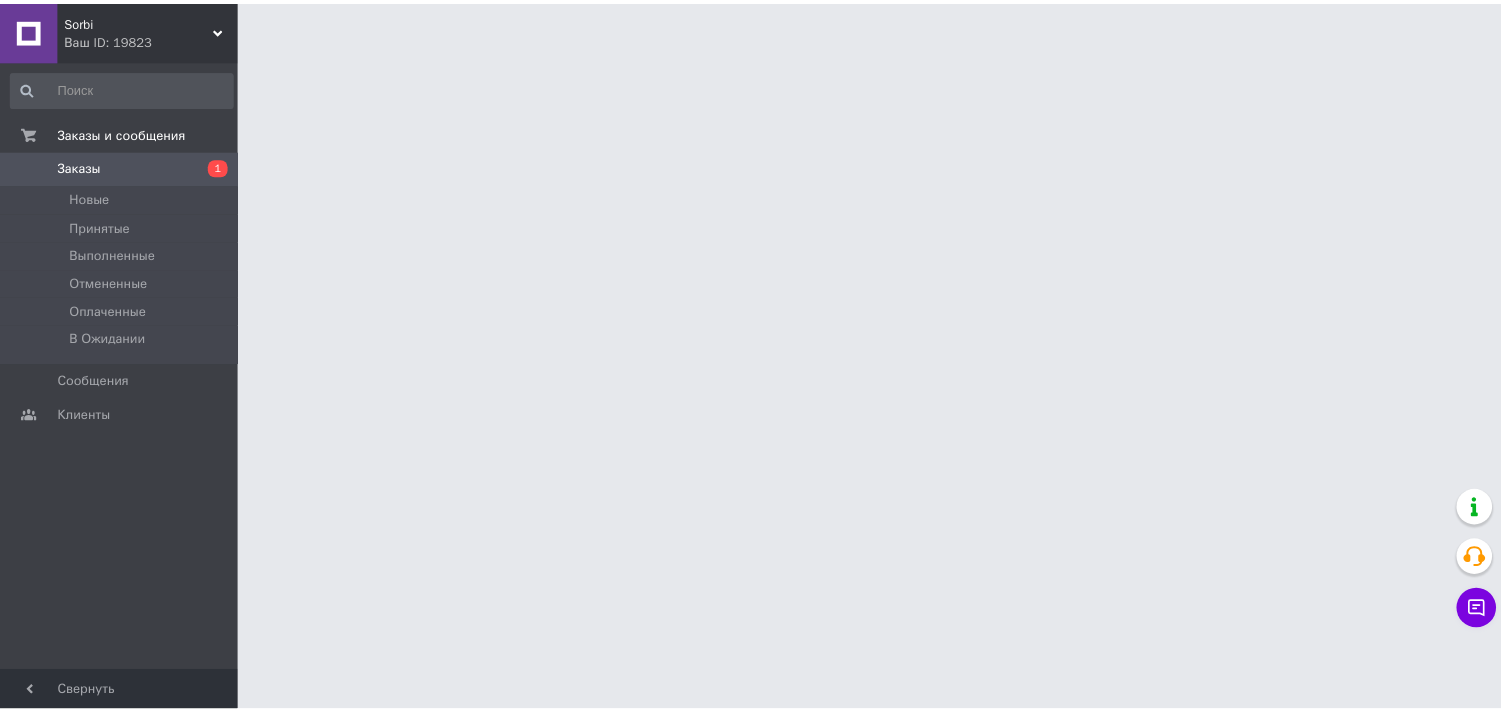 scroll, scrollTop: 0, scrollLeft: 0, axis: both 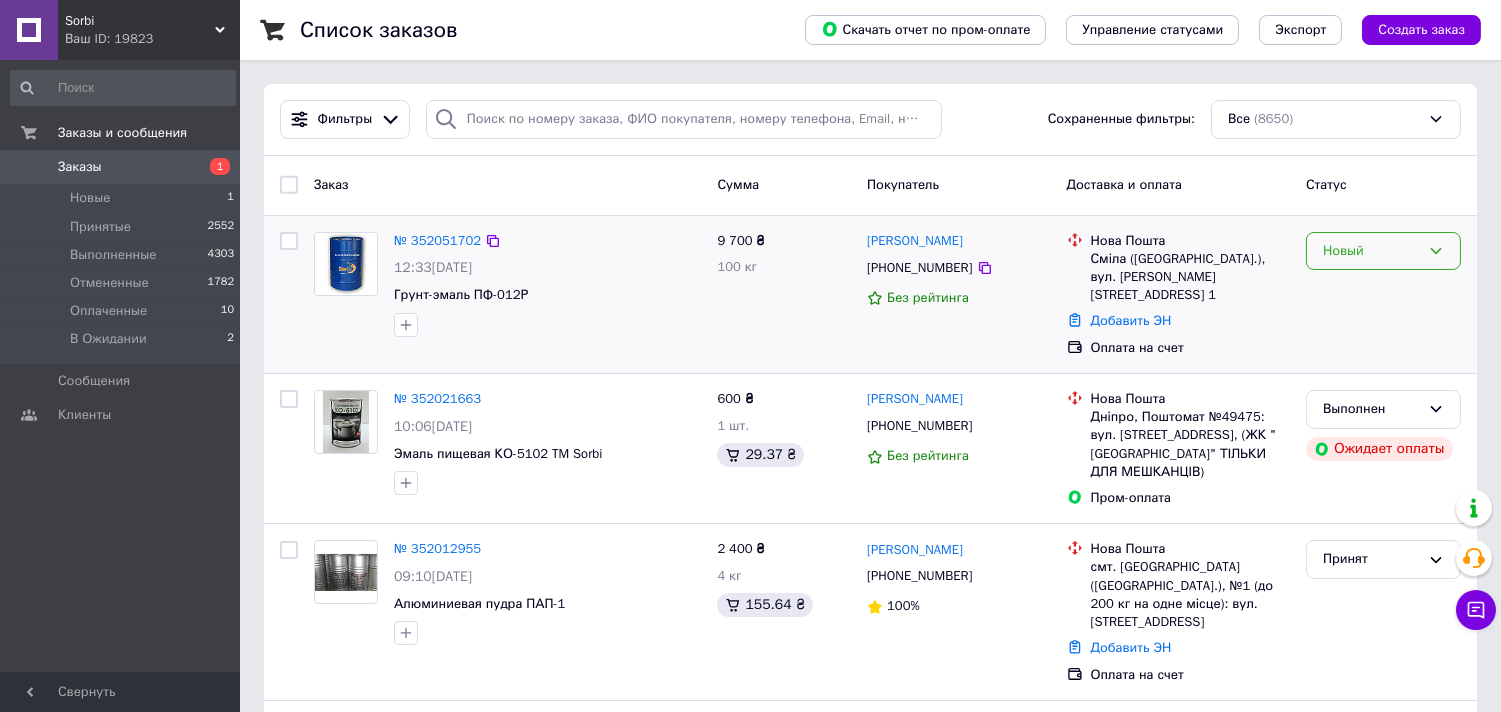 click on "Новый" at bounding box center [1371, 251] 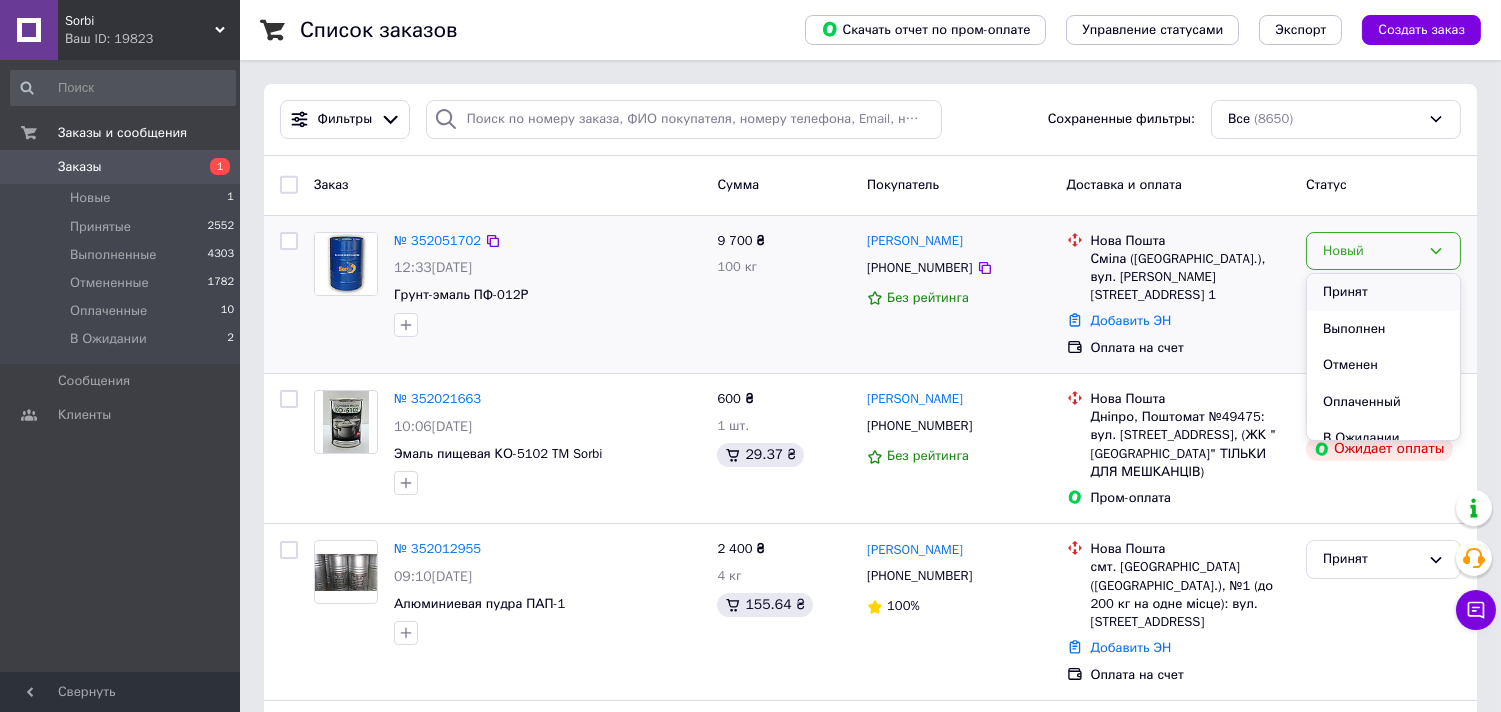 click on "Принят" at bounding box center [1383, 292] 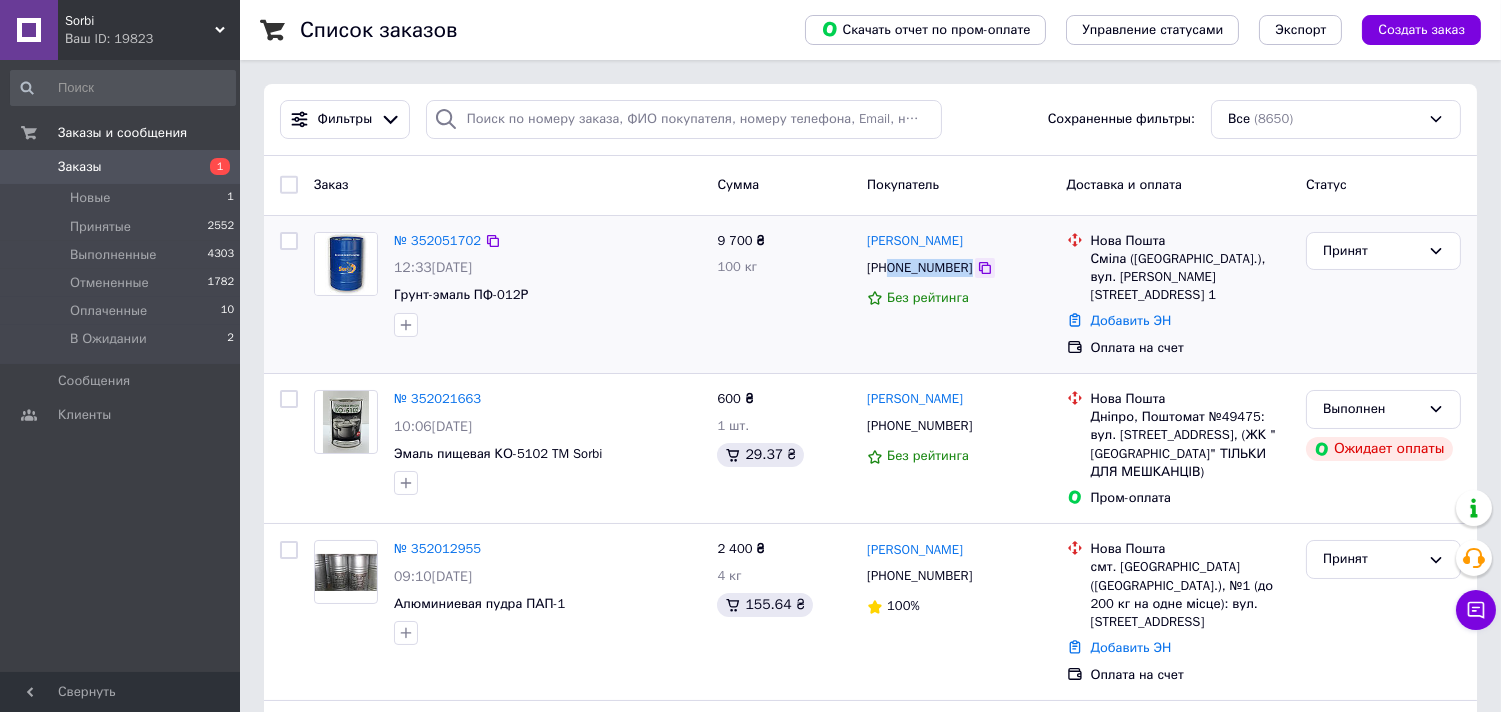 drag, startPoint x: 890, startPoint y: 267, endPoint x: 943, endPoint y: 271, distance: 53.15073 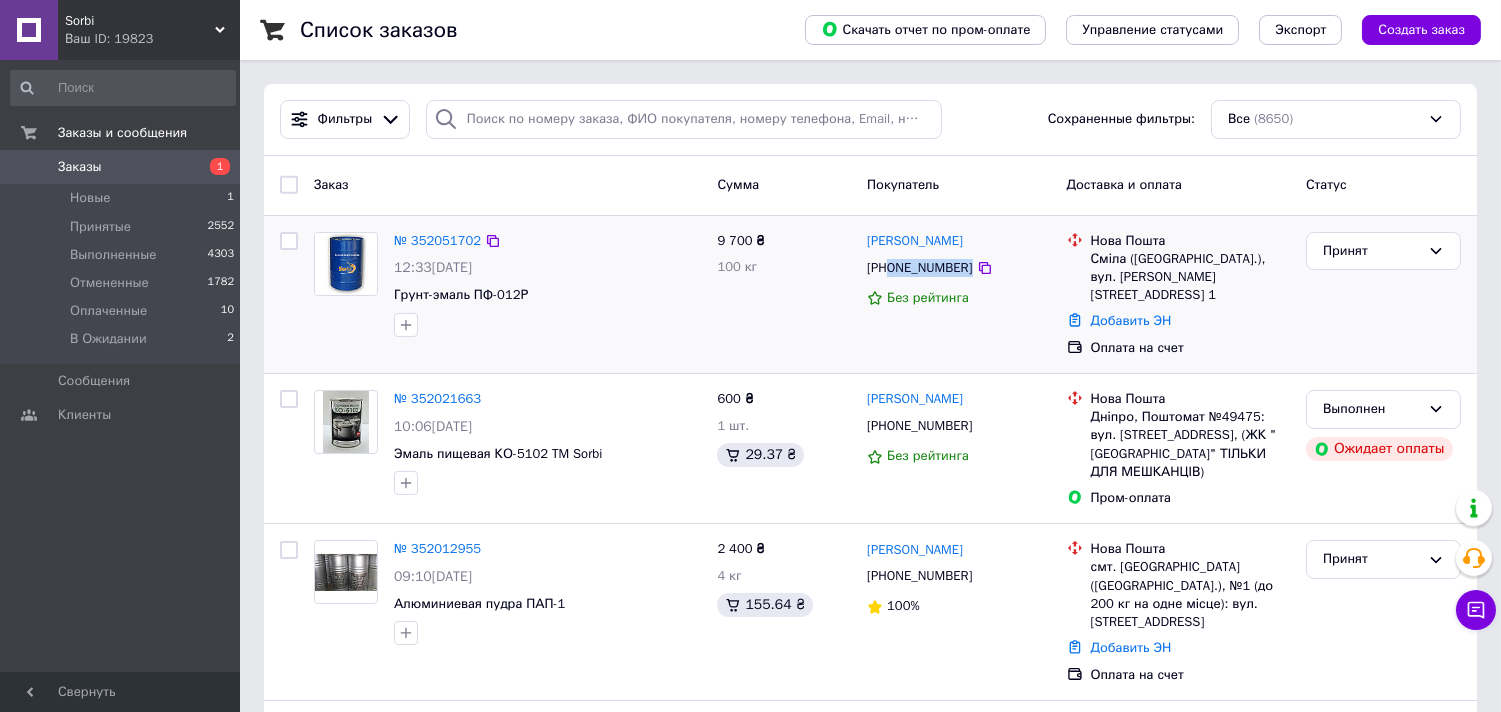 click on "+380637996001" at bounding box center (959, 268) 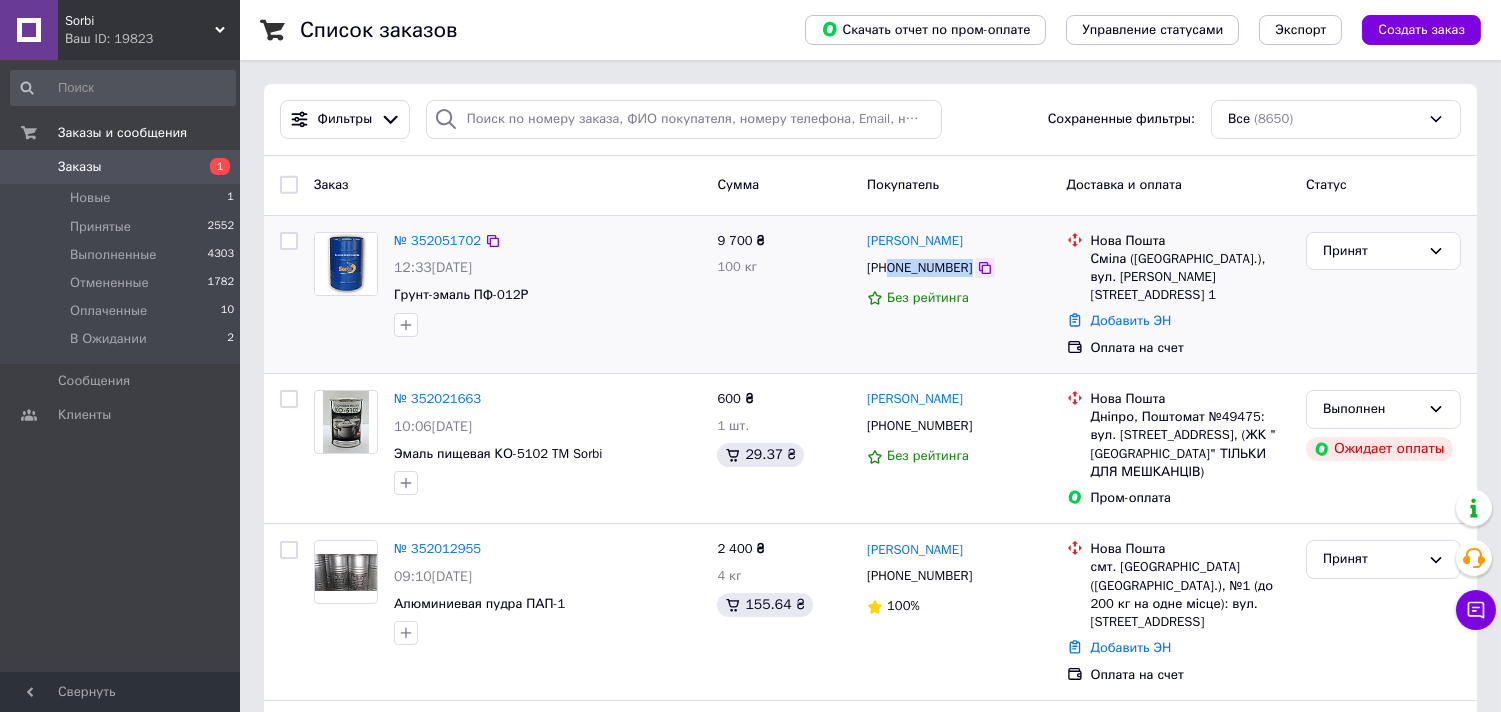 drag, startPoint x: 887, startPoint y: 270, endPoint x: 974, endPoint y: 270, distance: 87 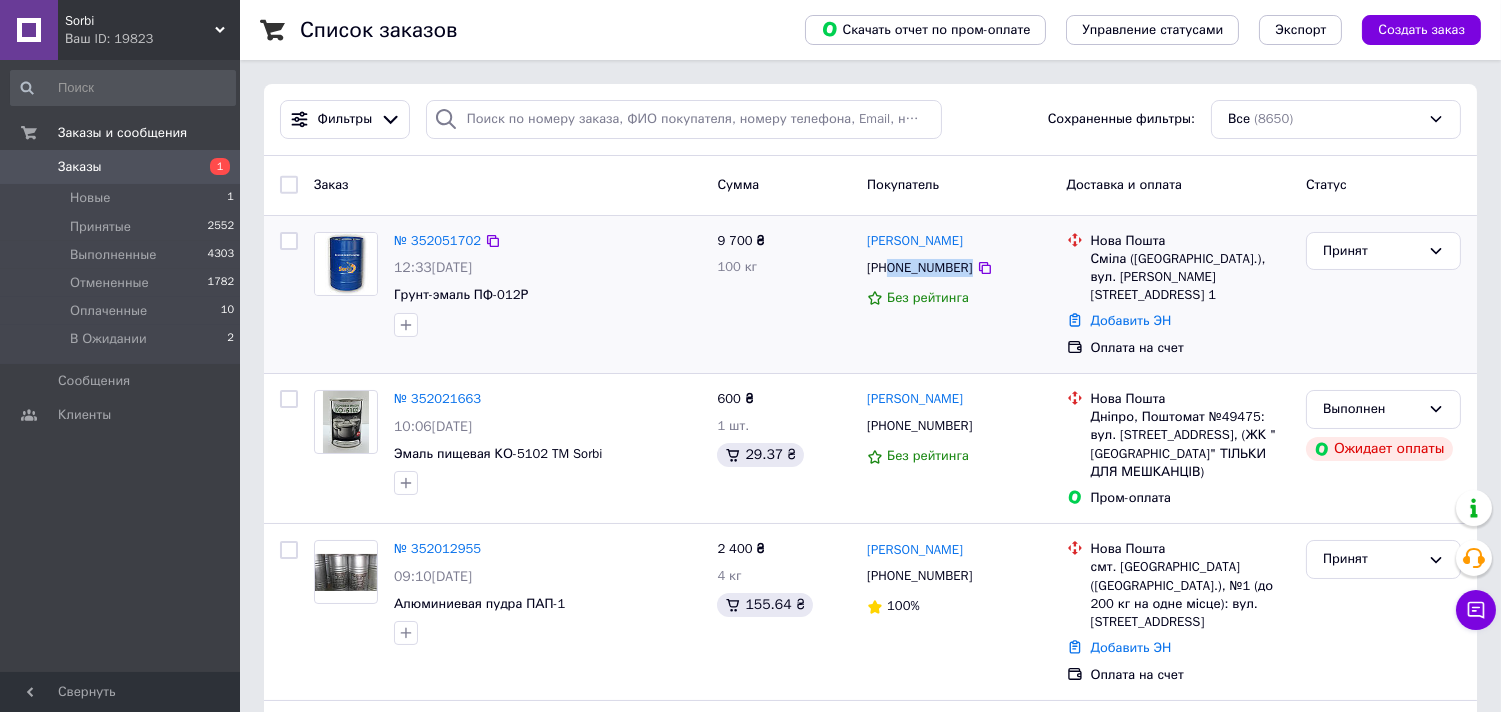 copy on "0637996001" 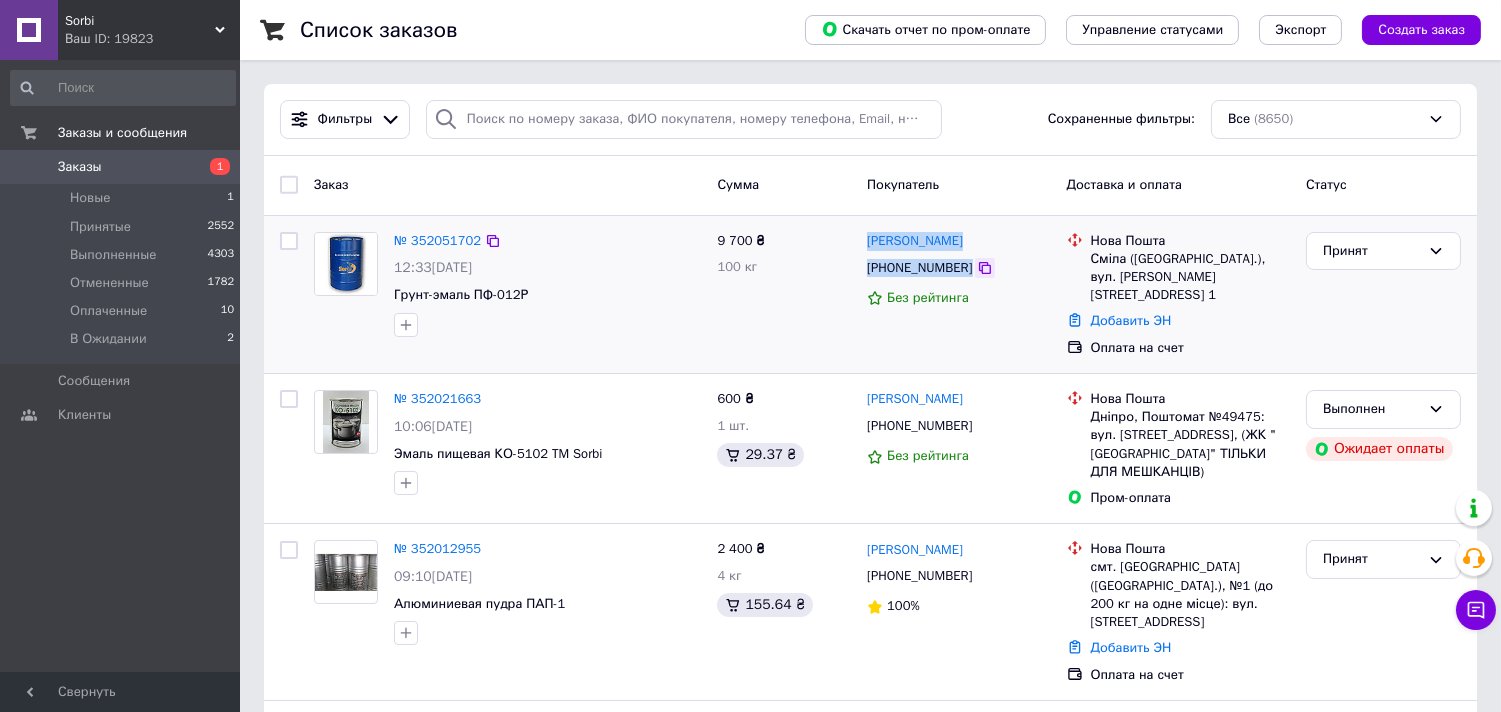 drag, startPoint x: 864, startPoint y: 232, endPoint x: 973, endPoint y: 263, distance: 113.32255 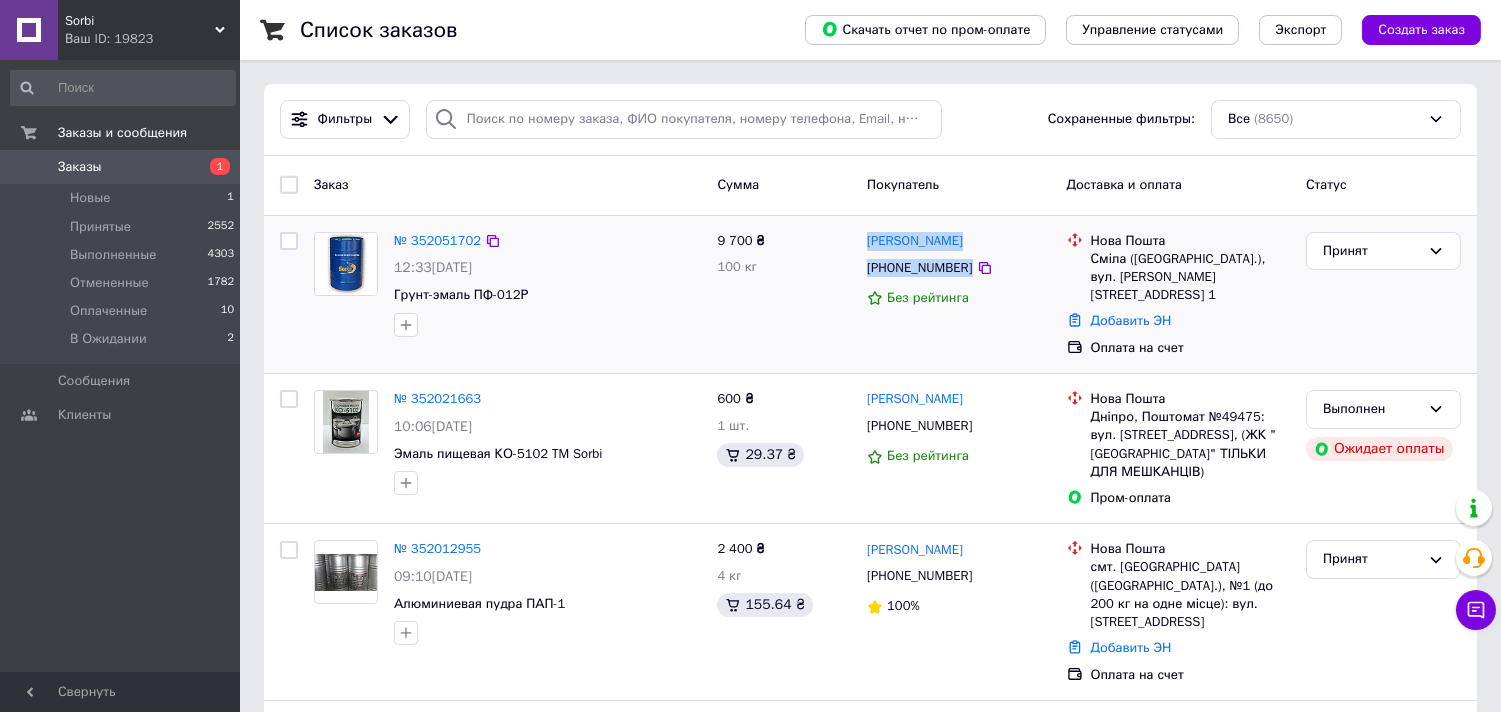 copy on "Надія Сеняк +380637996001" 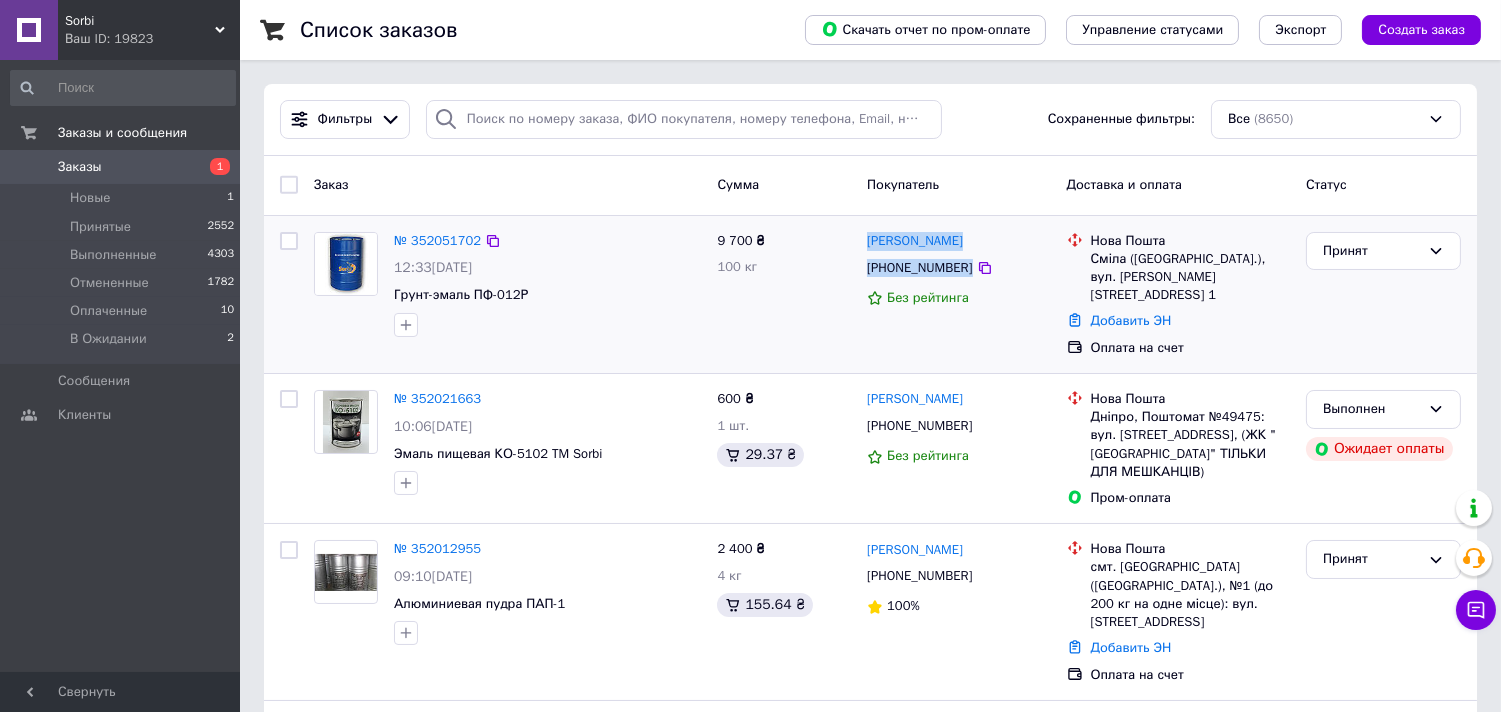 copy on "Надія Сеняк +380637996001" 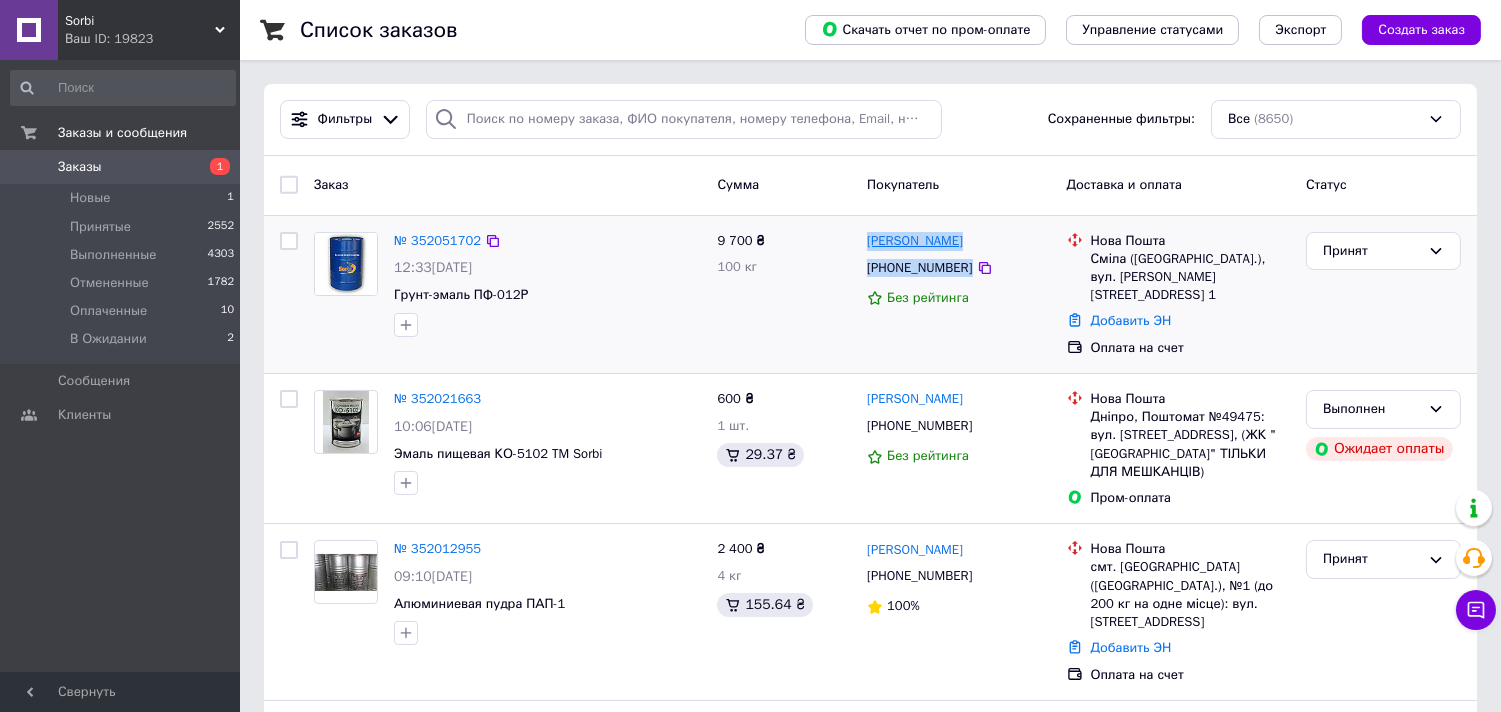 copy on "Надія Сеняк +380637996001" 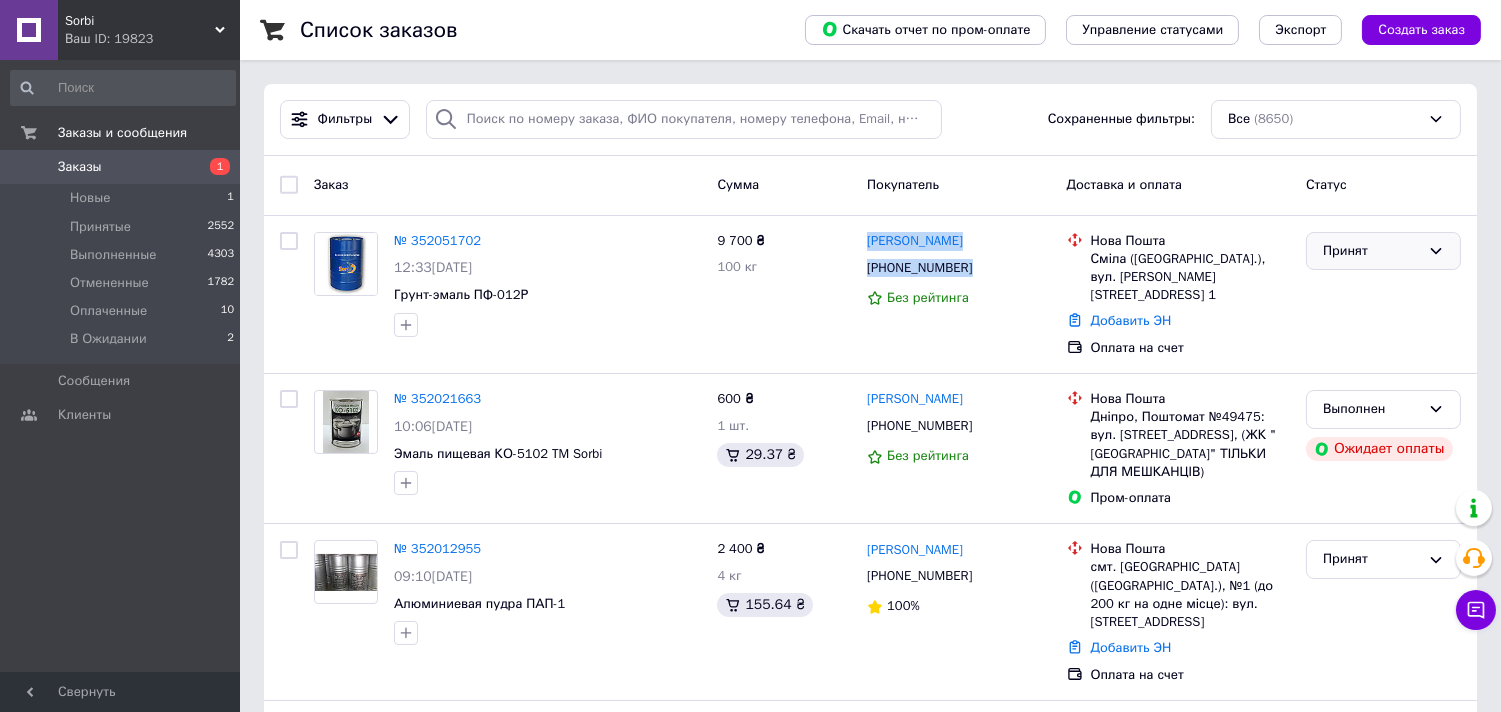 click on "Принят" at bounding box center (1371, 251) 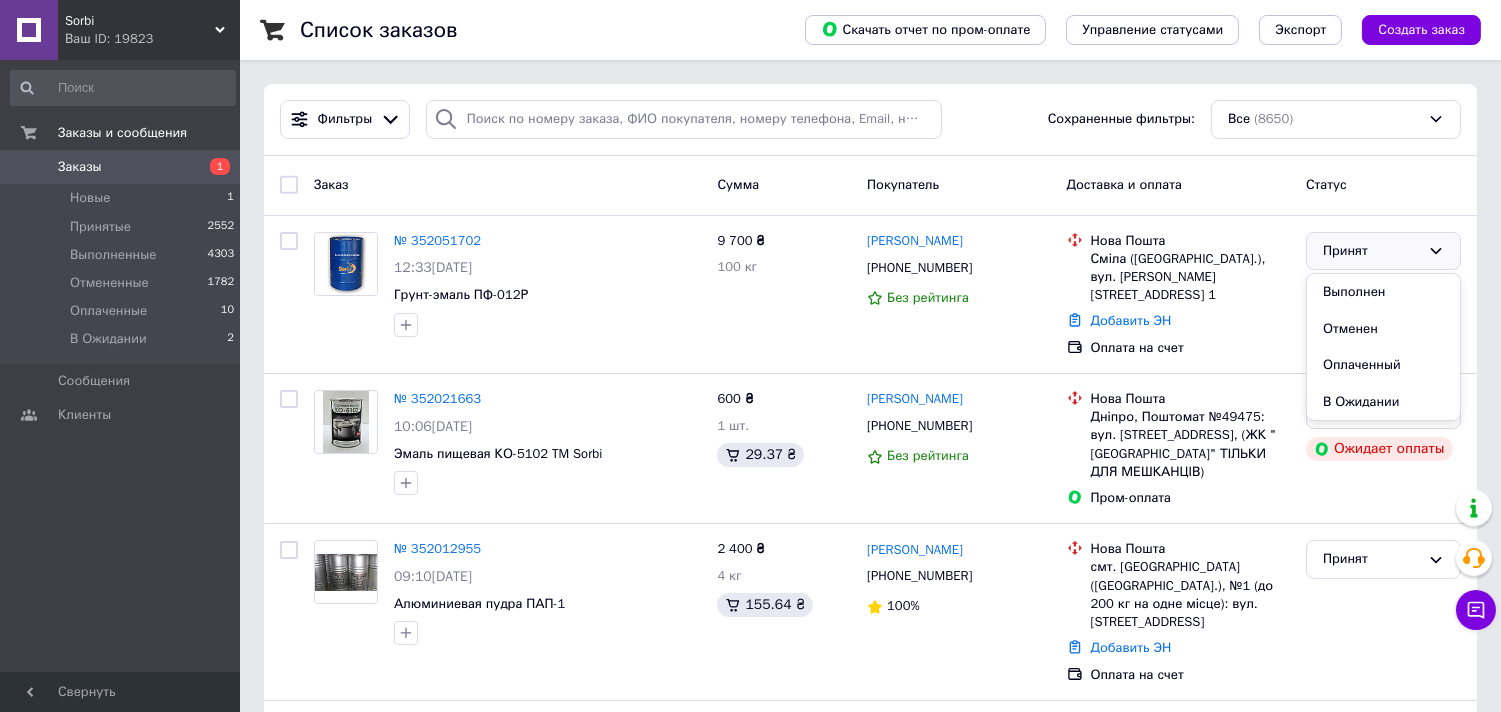 click on "№ 352051702 12:33, 10.07.2025 Грунт-эмаль ПФ-012Р 9 700 ₴ 100 кг Надія Сеняк +380637996001 Без рейтинга Нова Пошта Сміла (Черкаська обл.), вул. Тимірязєва, дом 82, кв. 1 Добавить ЭН Оплата на счет Принят Выполнен Отменен Оплаченный В Ожидании" at bounding box center (870, 295) 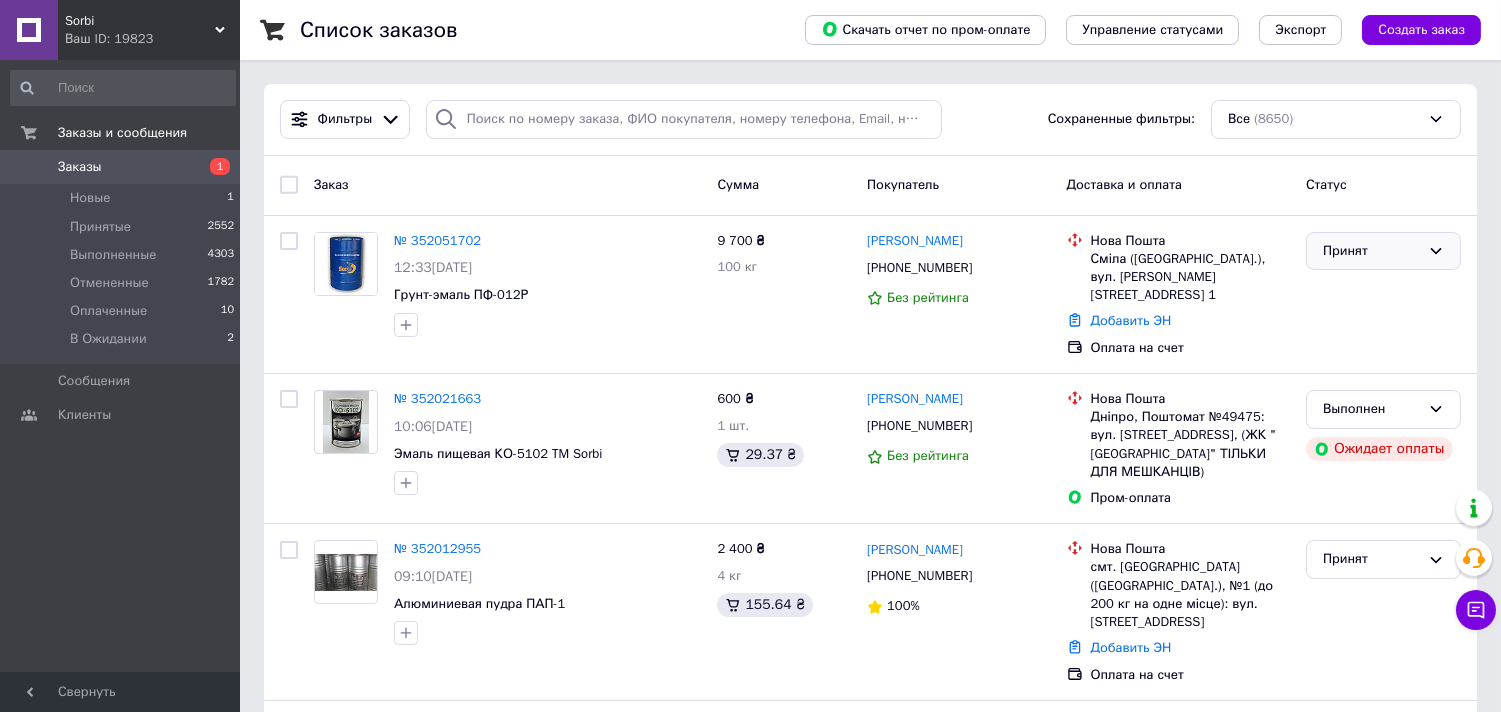 click on "Принят" at bounding box center [1371, 251] 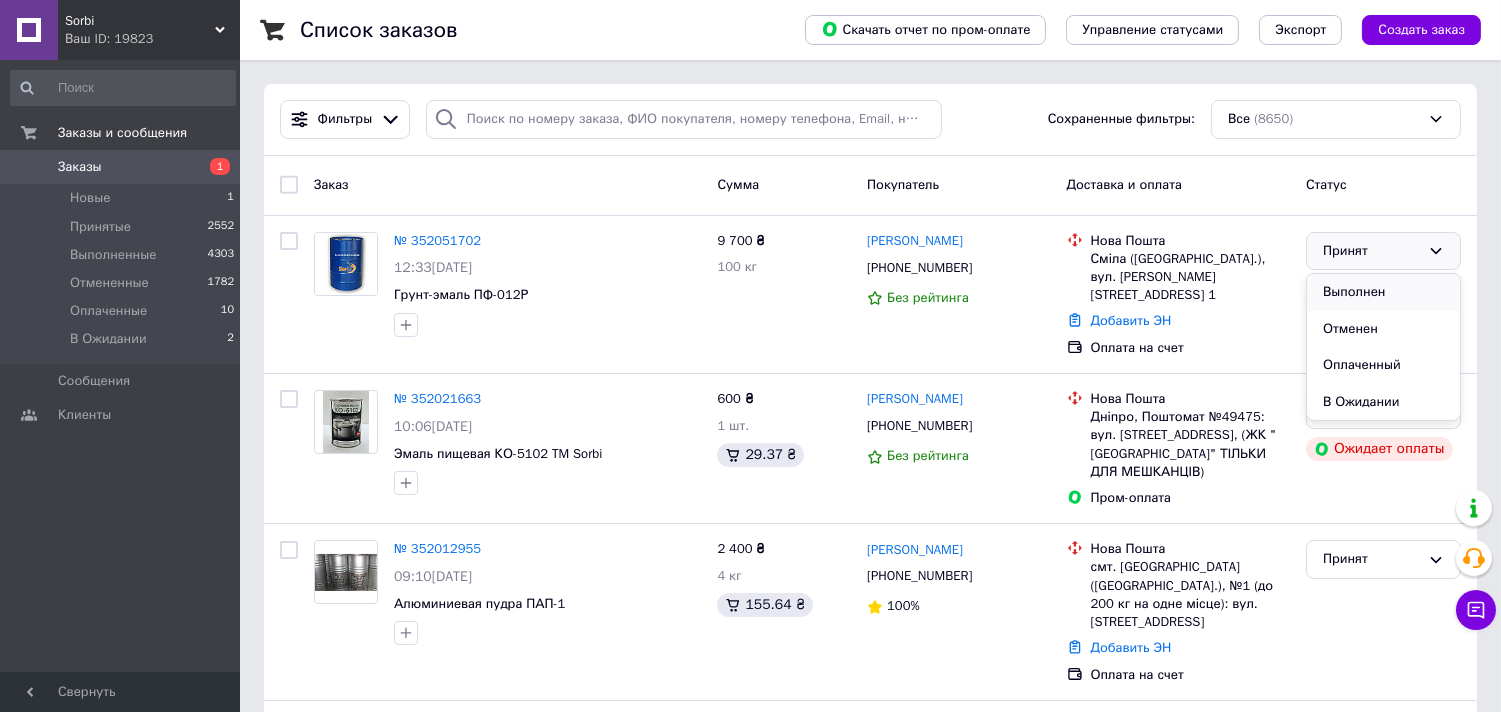 click on "Выполнен" at bounding box center [1383, 292] 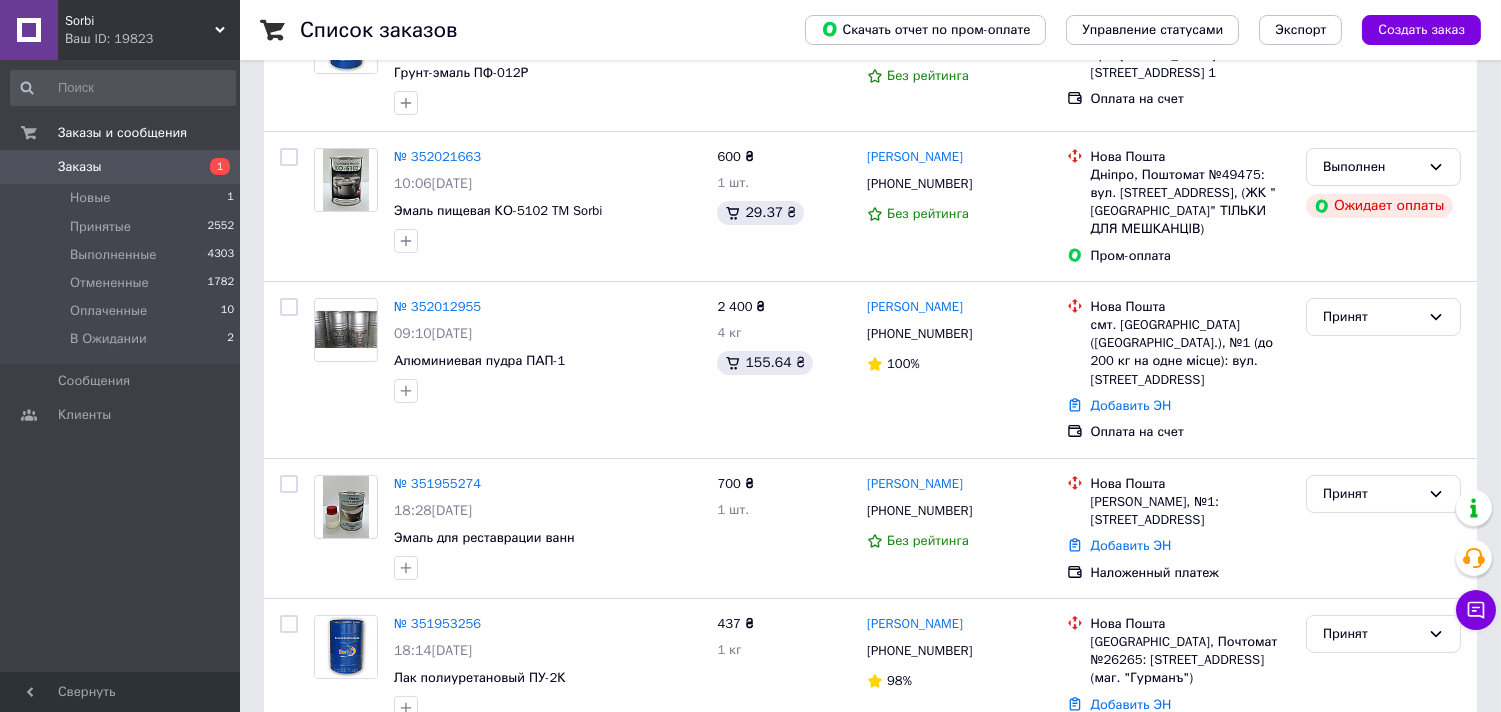 scroll, scrollTop: 333, scrollLeft: 0, axis: vertical 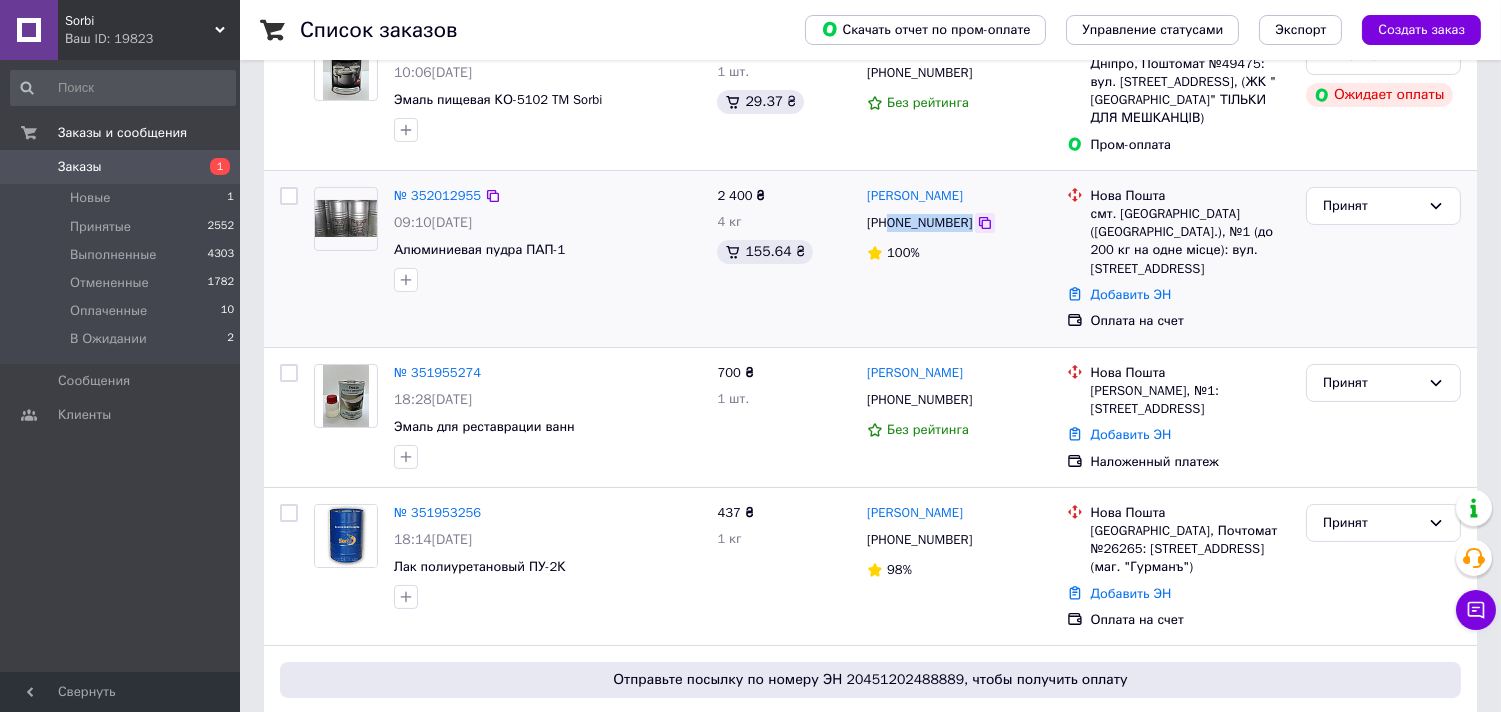 drag, startPoint x: 888, startPoint y: 222, endPoint x: 980, endPoint y: 226, distance: 92.086914 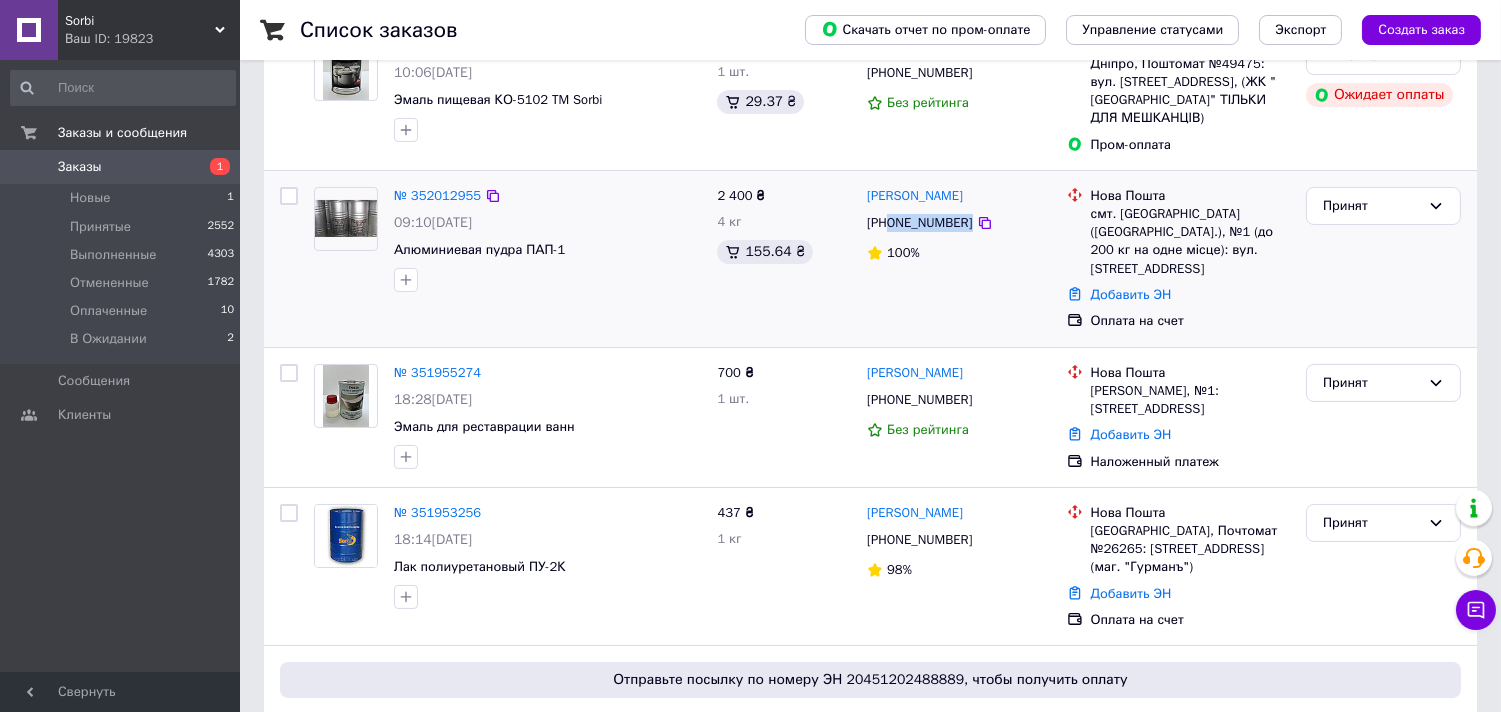 copy on "0990816886" 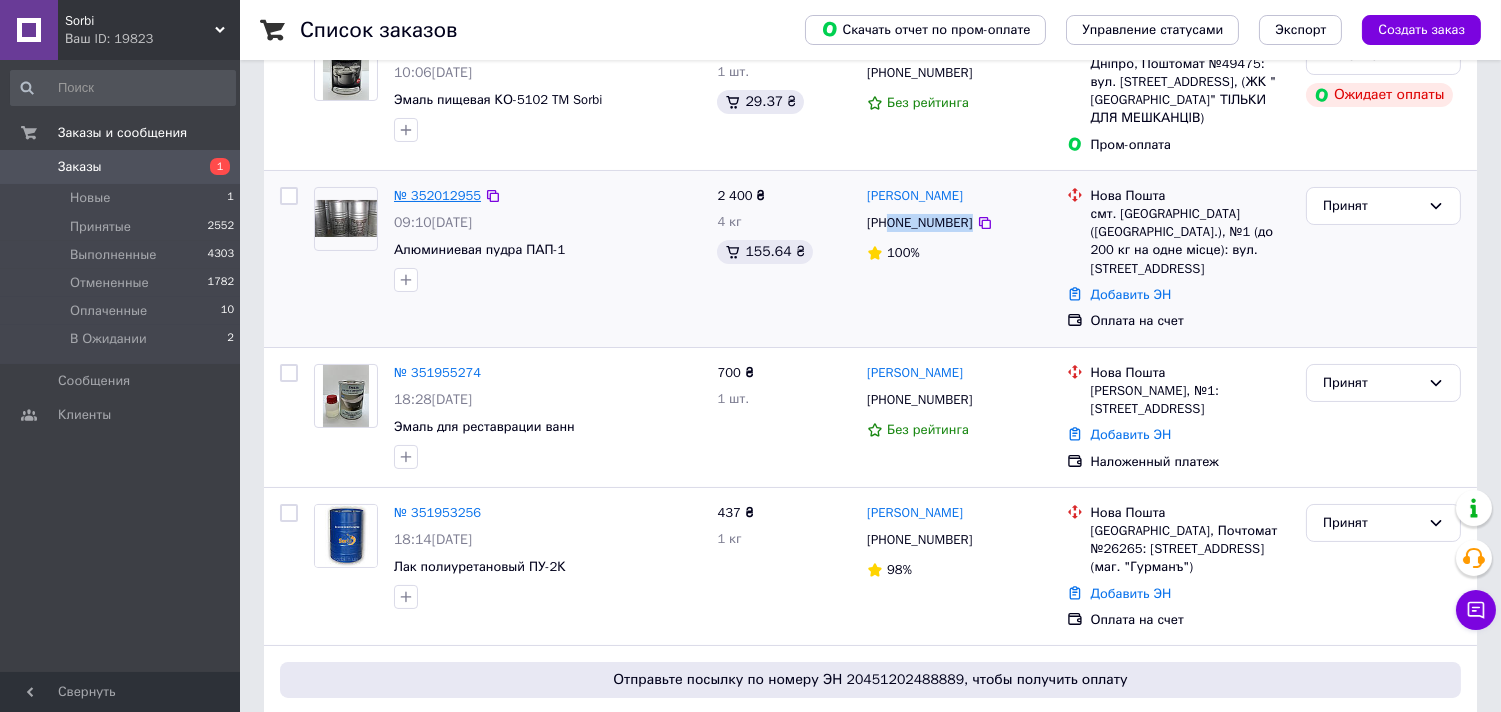 click on "№ 352012955" at bounding box center [437, 195] 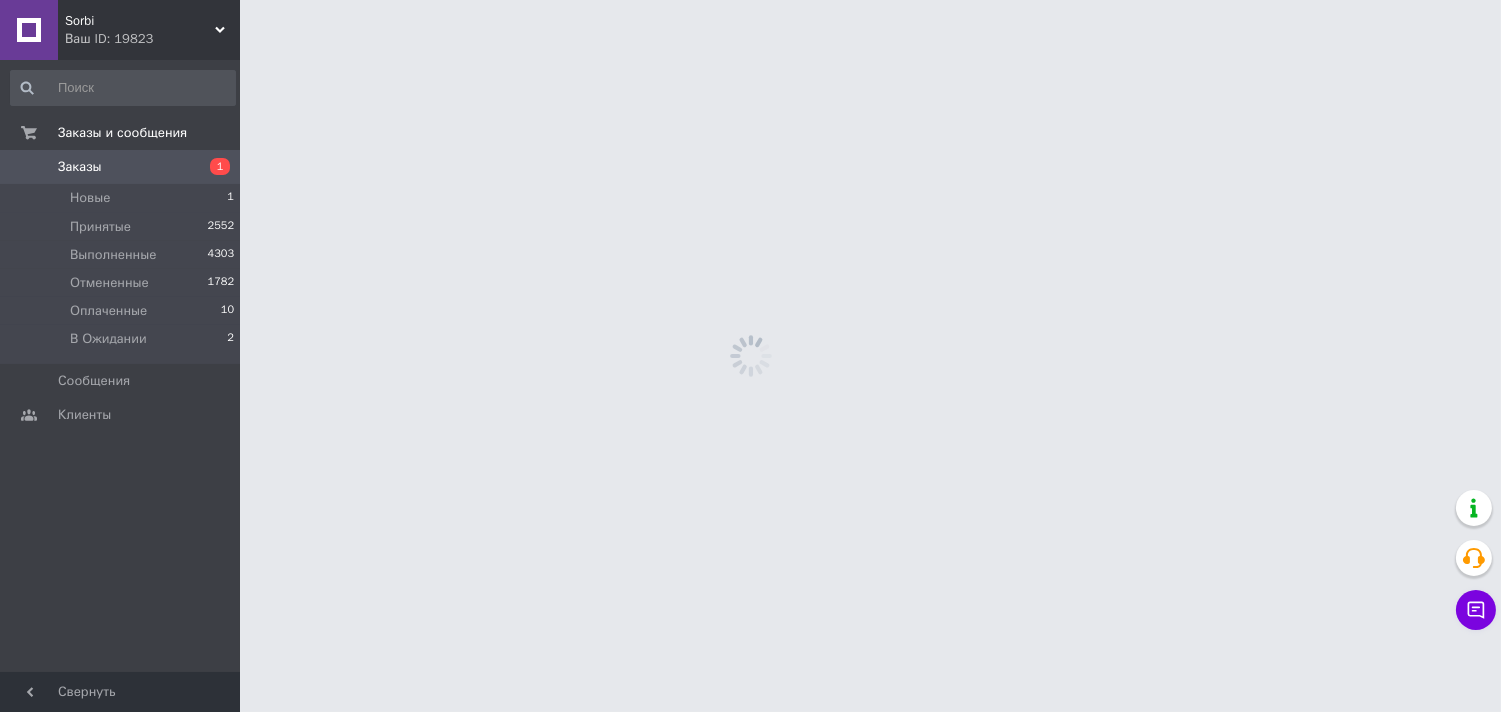 scroll, scrollTop: 0, scrollLeft: 0, axis: both 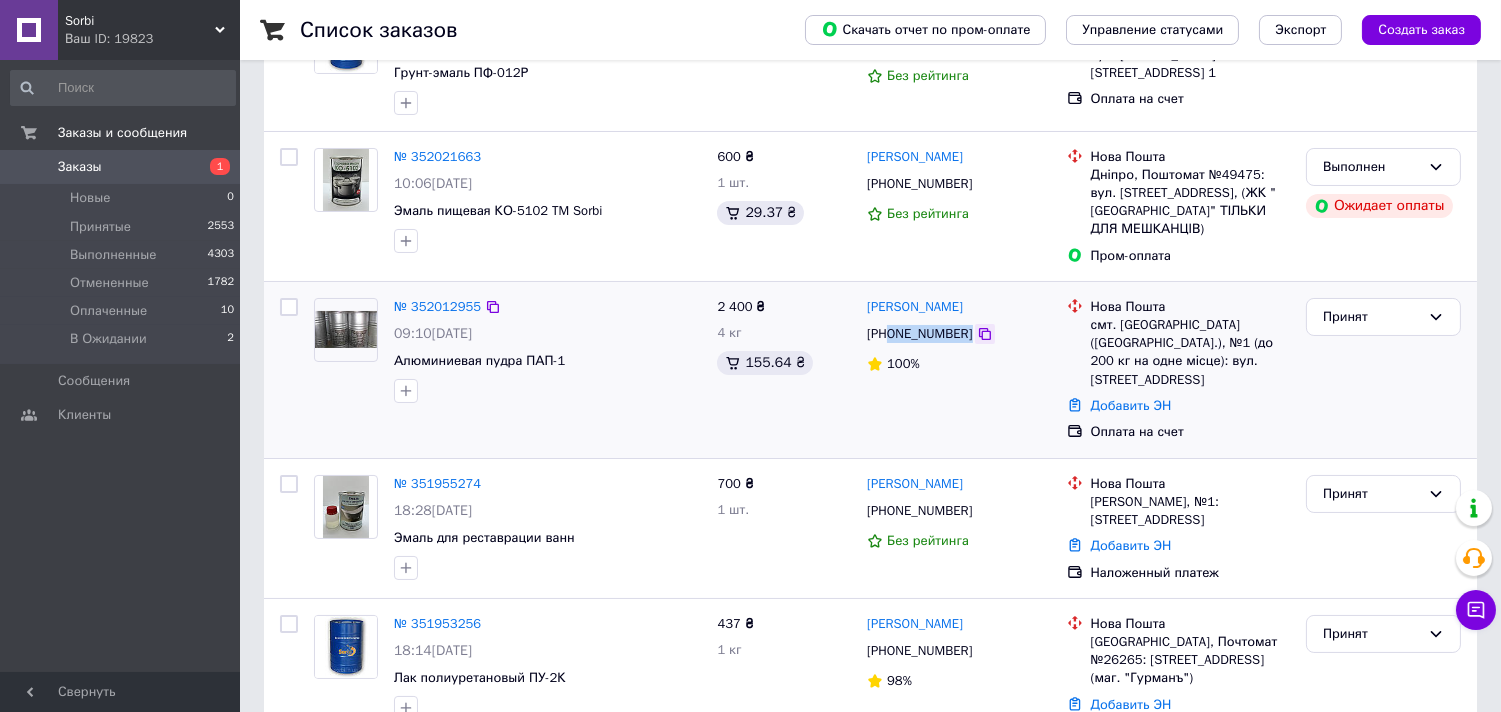 drag, startPoint x: 893, startPoint y: 332, endPoint x: 973, endPoint y: 334, distance: 80.024994 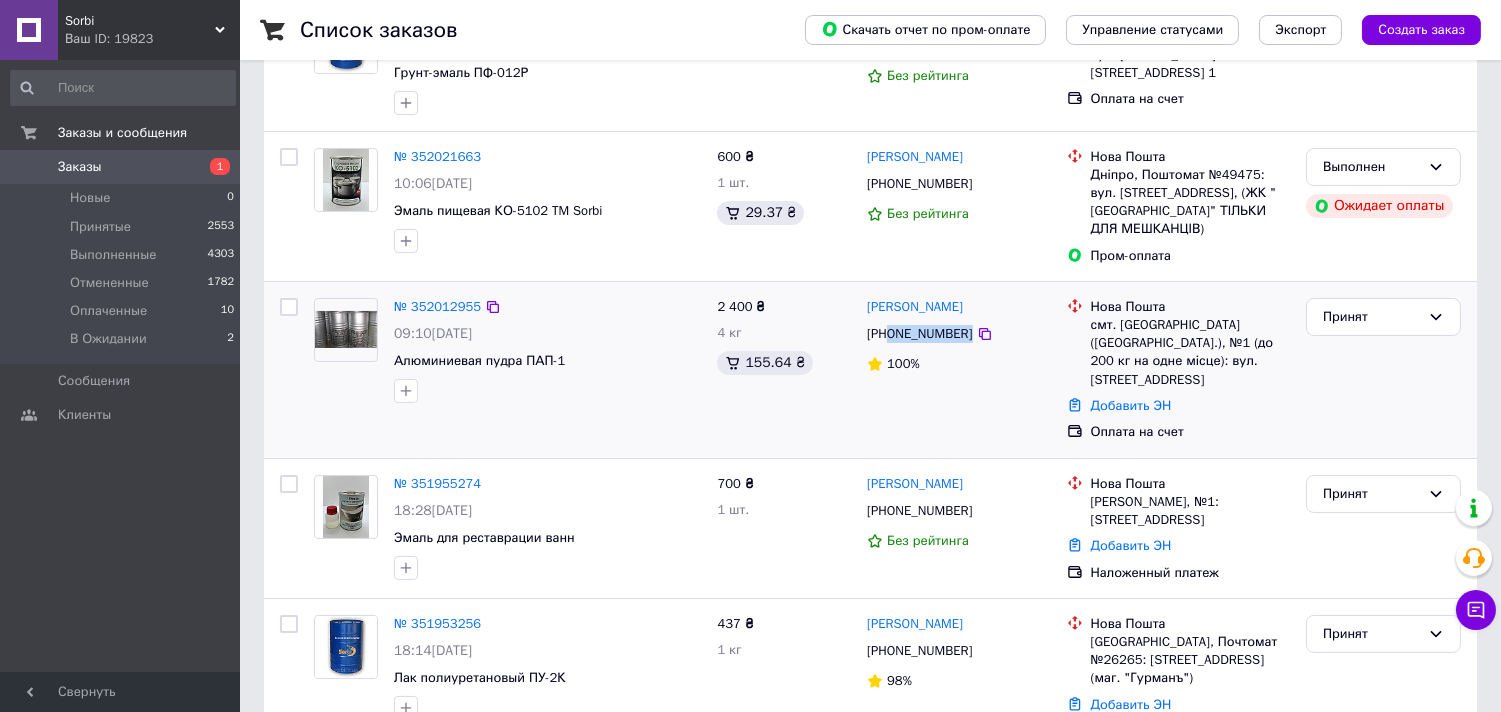 copy on "0990816886" 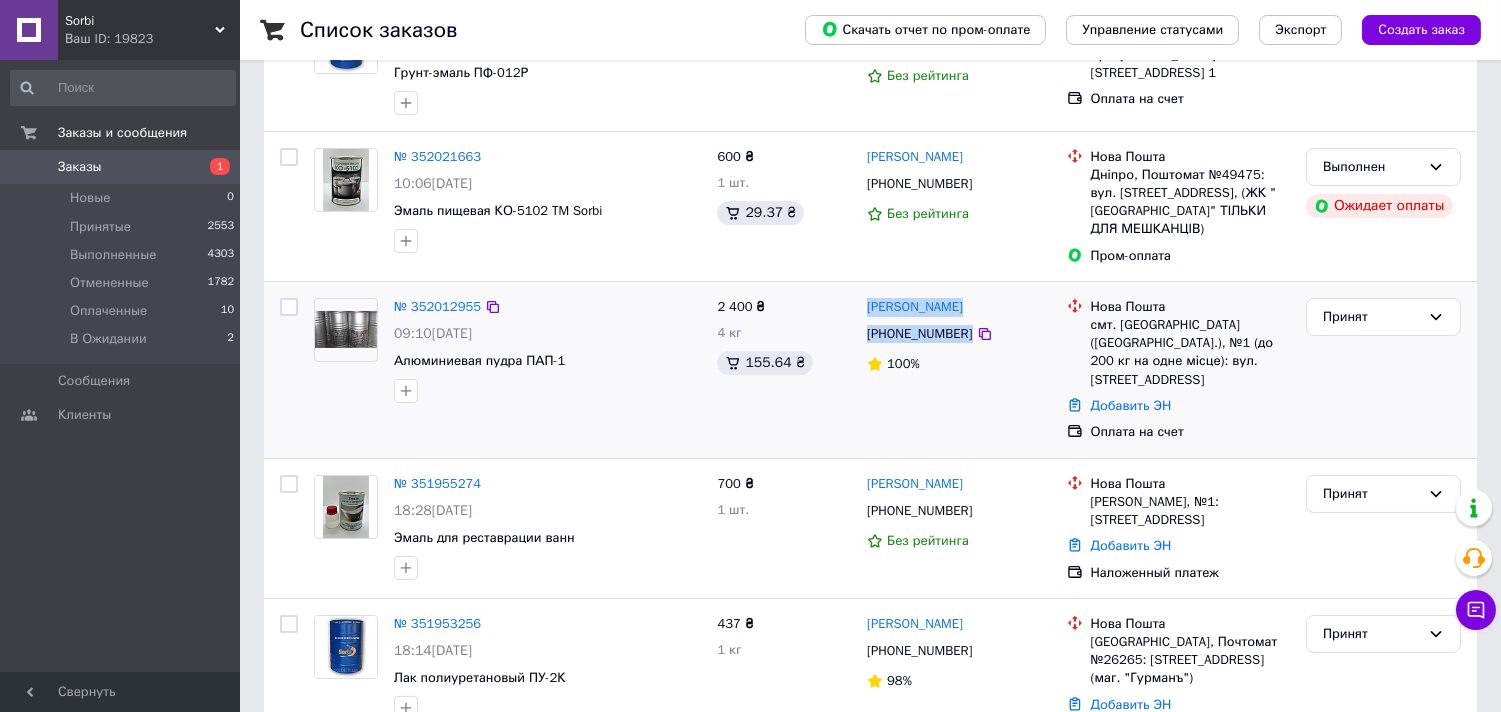 drag, startPoint x: 867, startPoint y: 297, endPoint x: 988, endPoint y: 338, distance: 127.75758 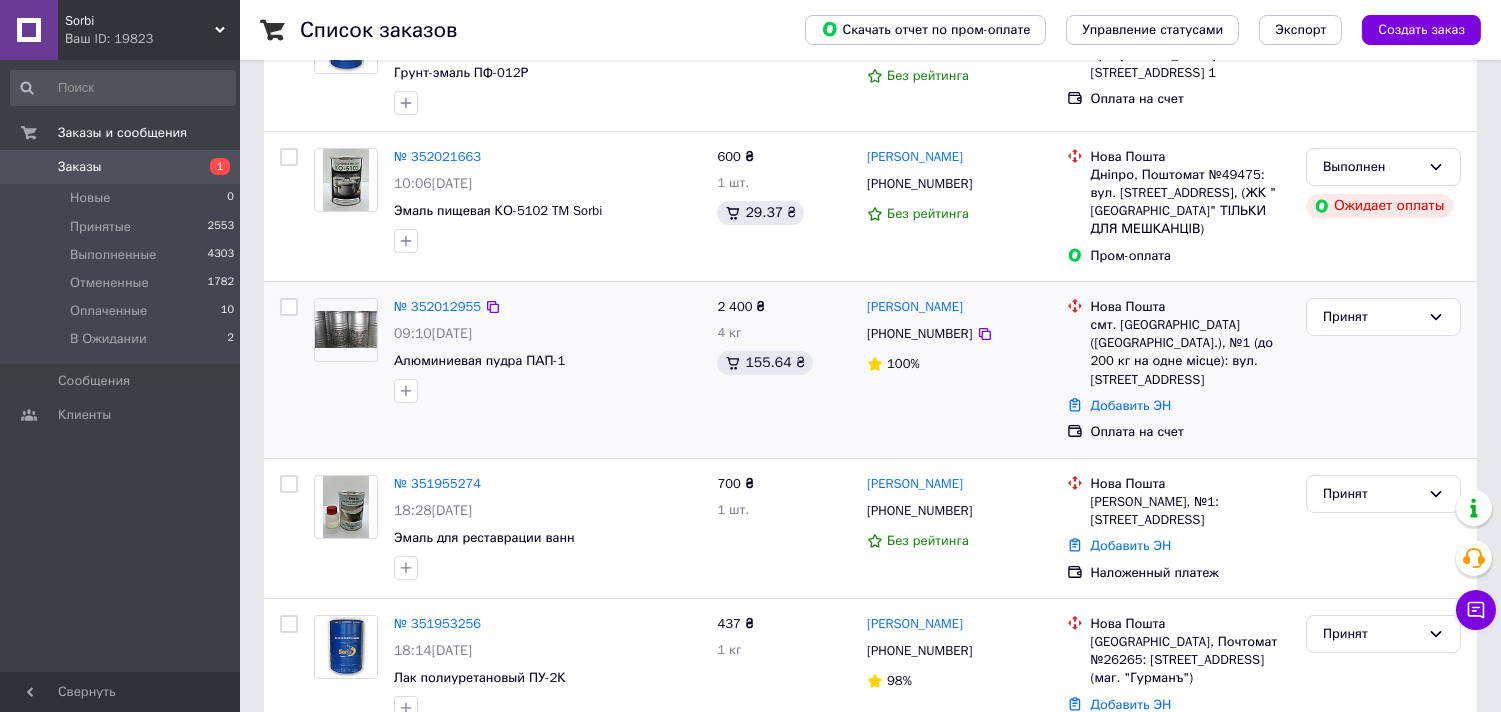 click on "100%" at bounding box center (959, 364) 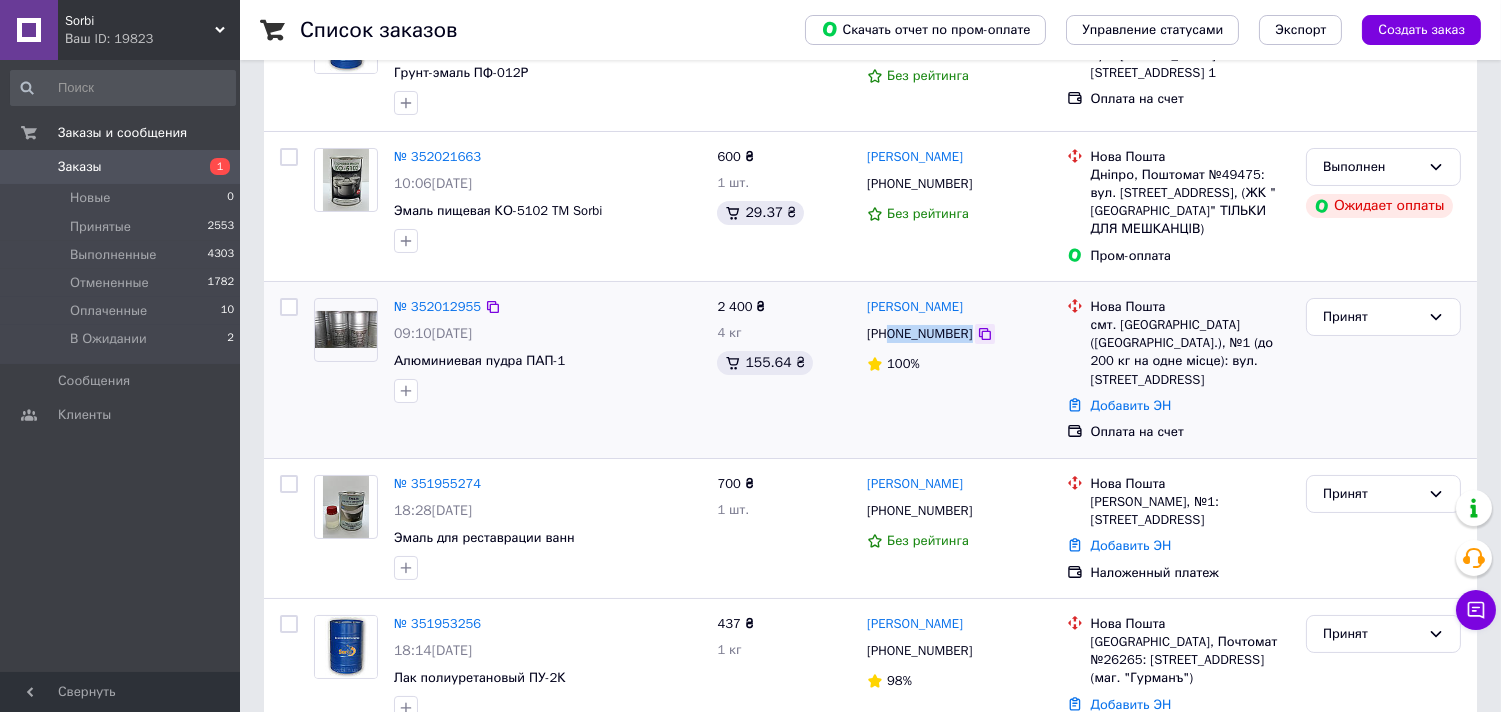 drag, startPoint x: 892, startPoint y: 333, endPoint x: 981, endPoint y: 340, distance: 89.27486 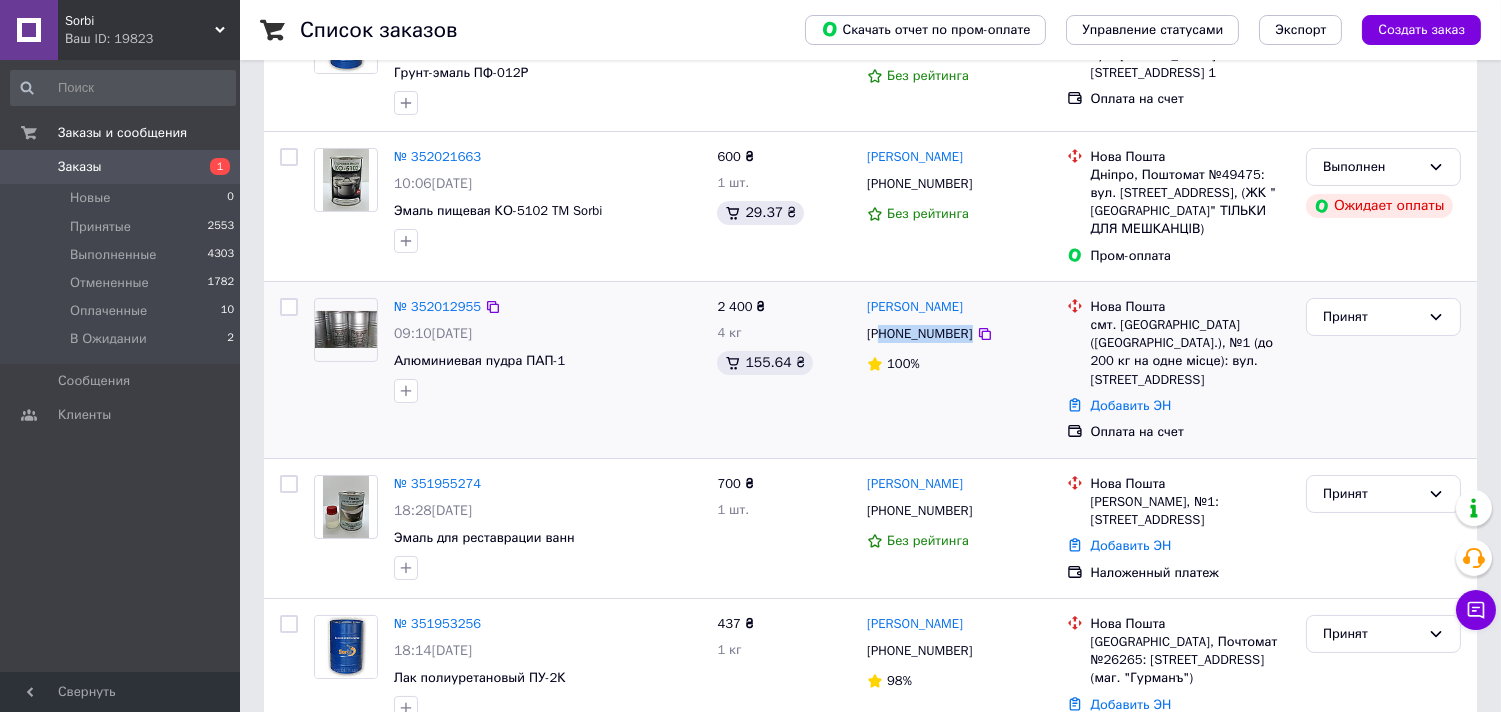drag, startPoint x: 884, startPoint y: 335, endPoint x: 984, endPoint y: 327, distance: 100.31949 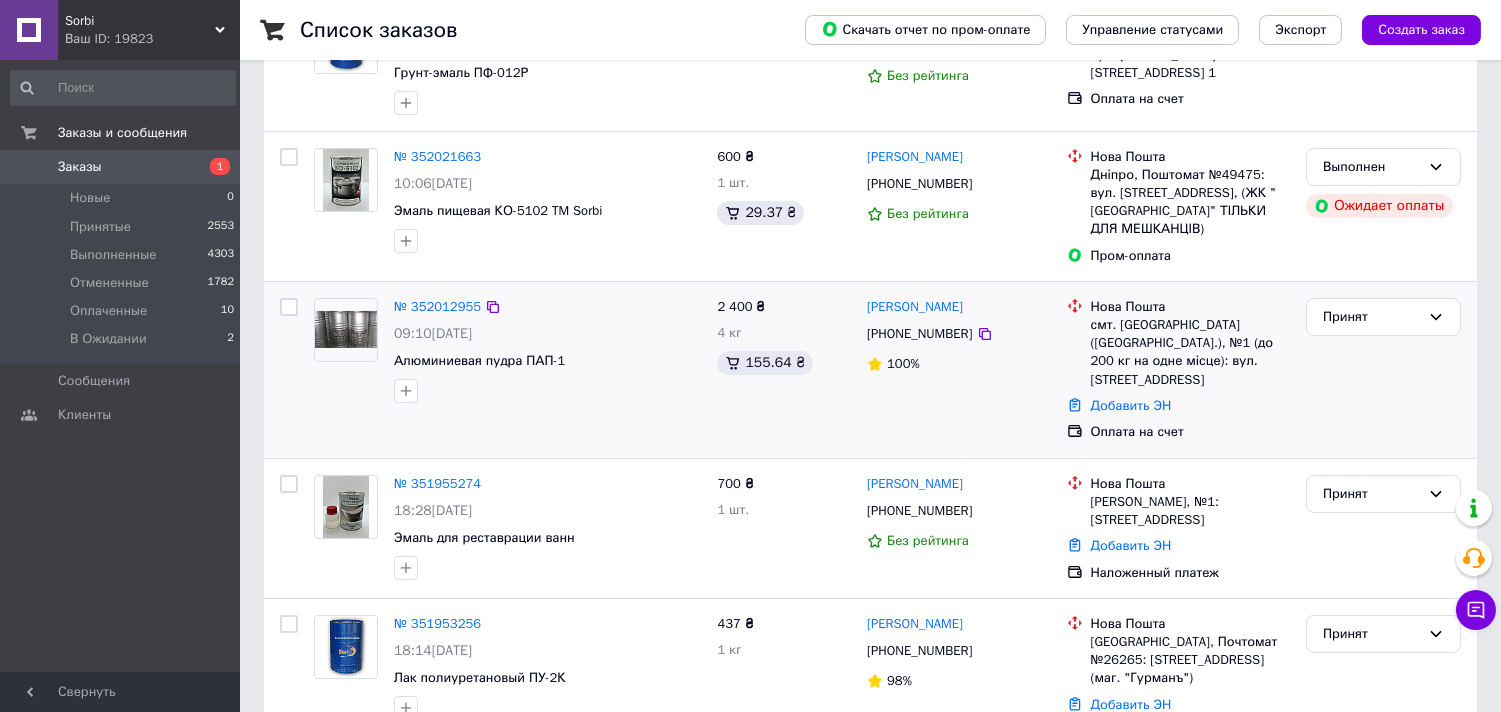 click on "100%" at bounding box center (959, 364) 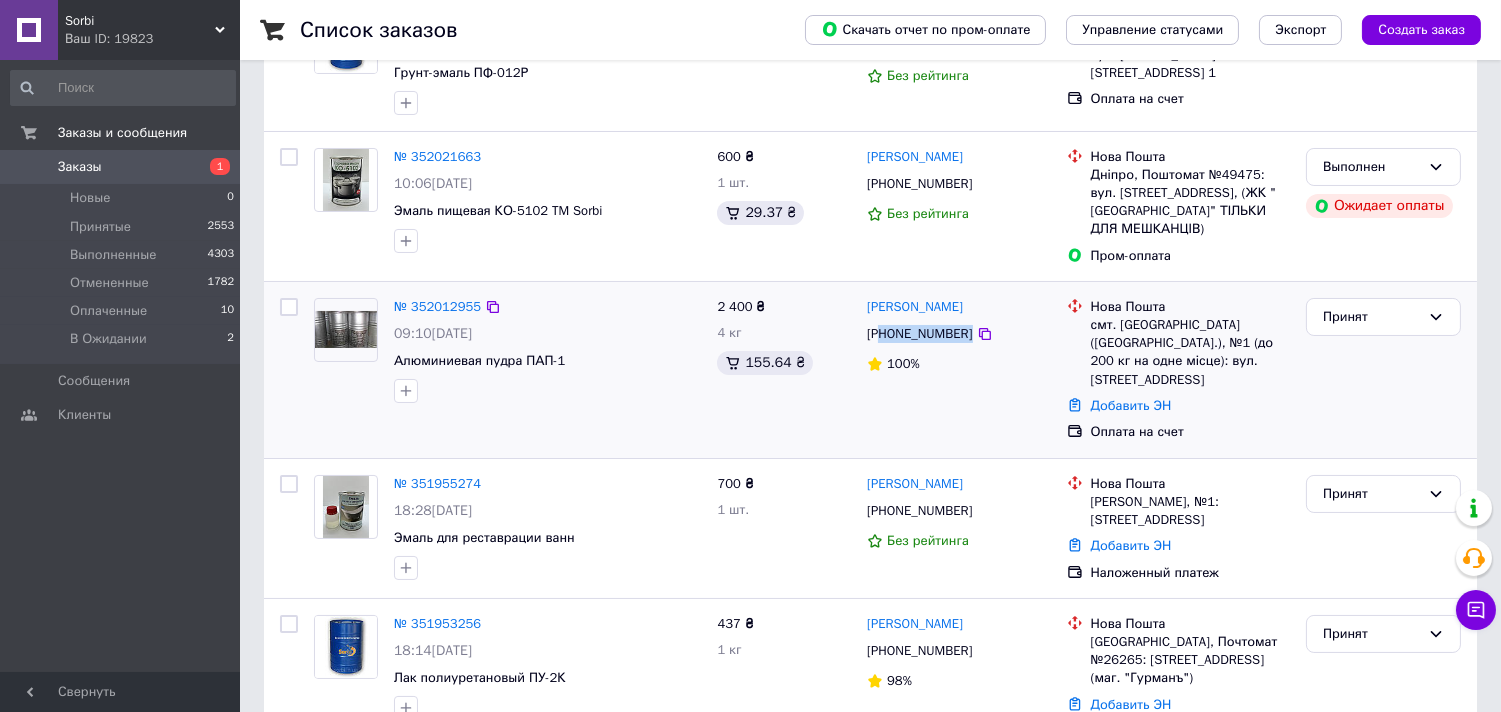 drag, startPoint x: 885, startPoint y: 336, endPoint x: 1023, endPoint y: 342, distance: 138.13037 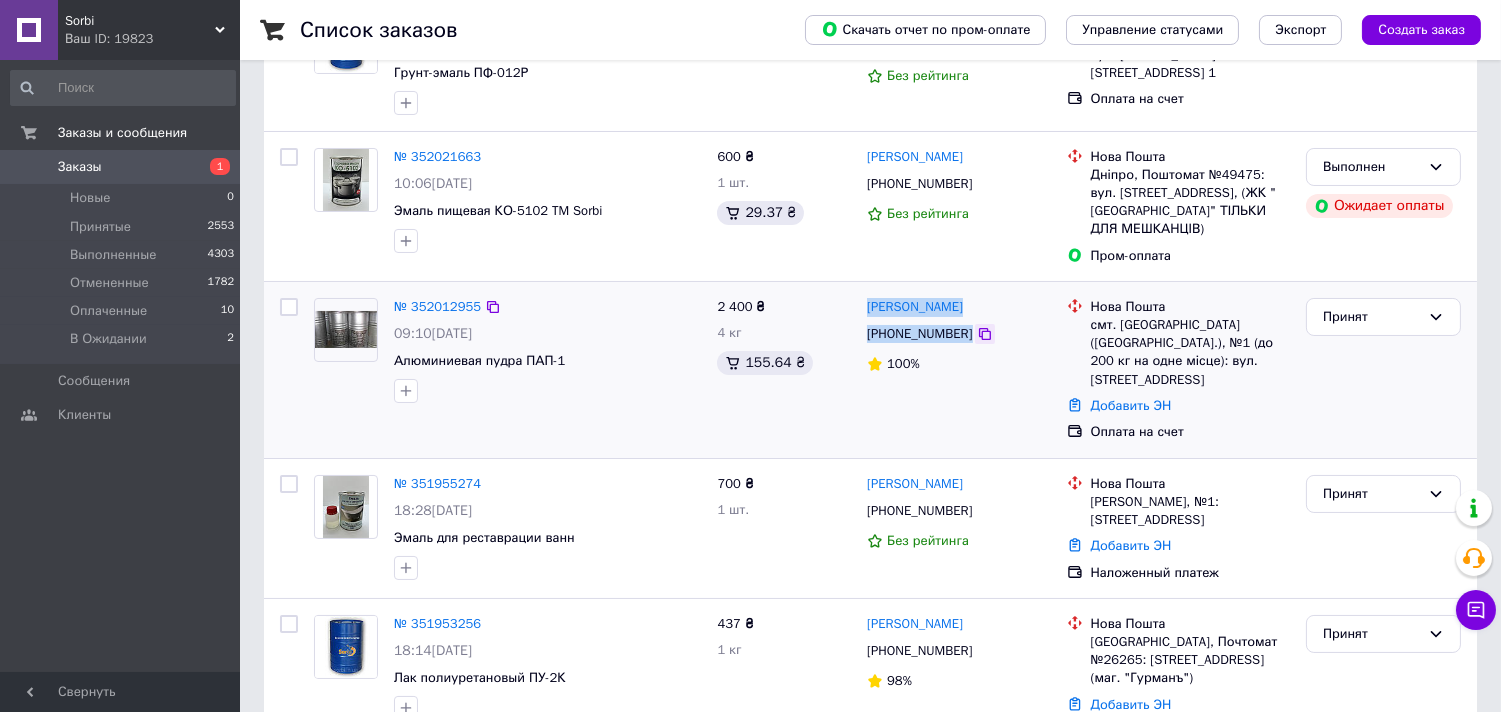 drag, startPoint x: 861, startPoint y: 290, endPoint x: 971, endPoint y: 337, distance: 119.62023 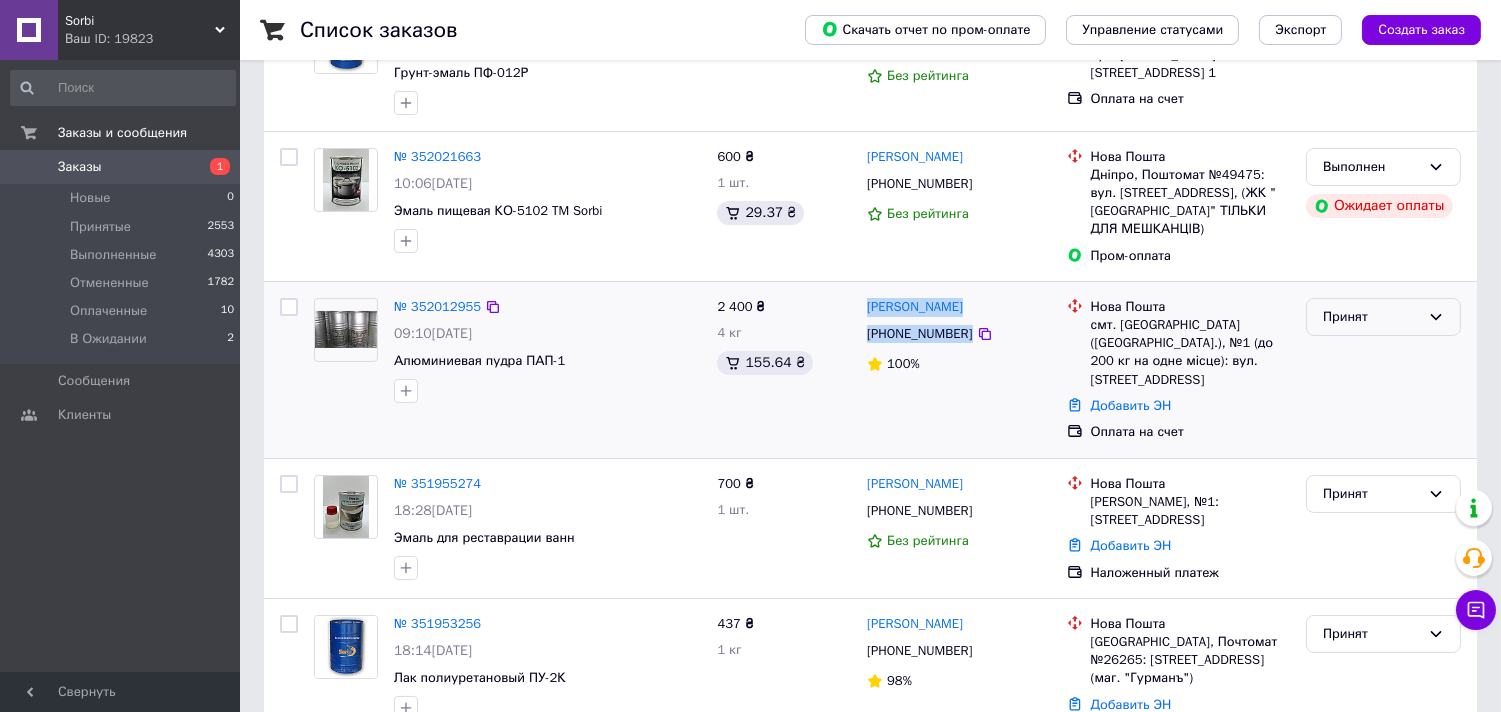 click on "Принят" at bounding box center [1371, 317] 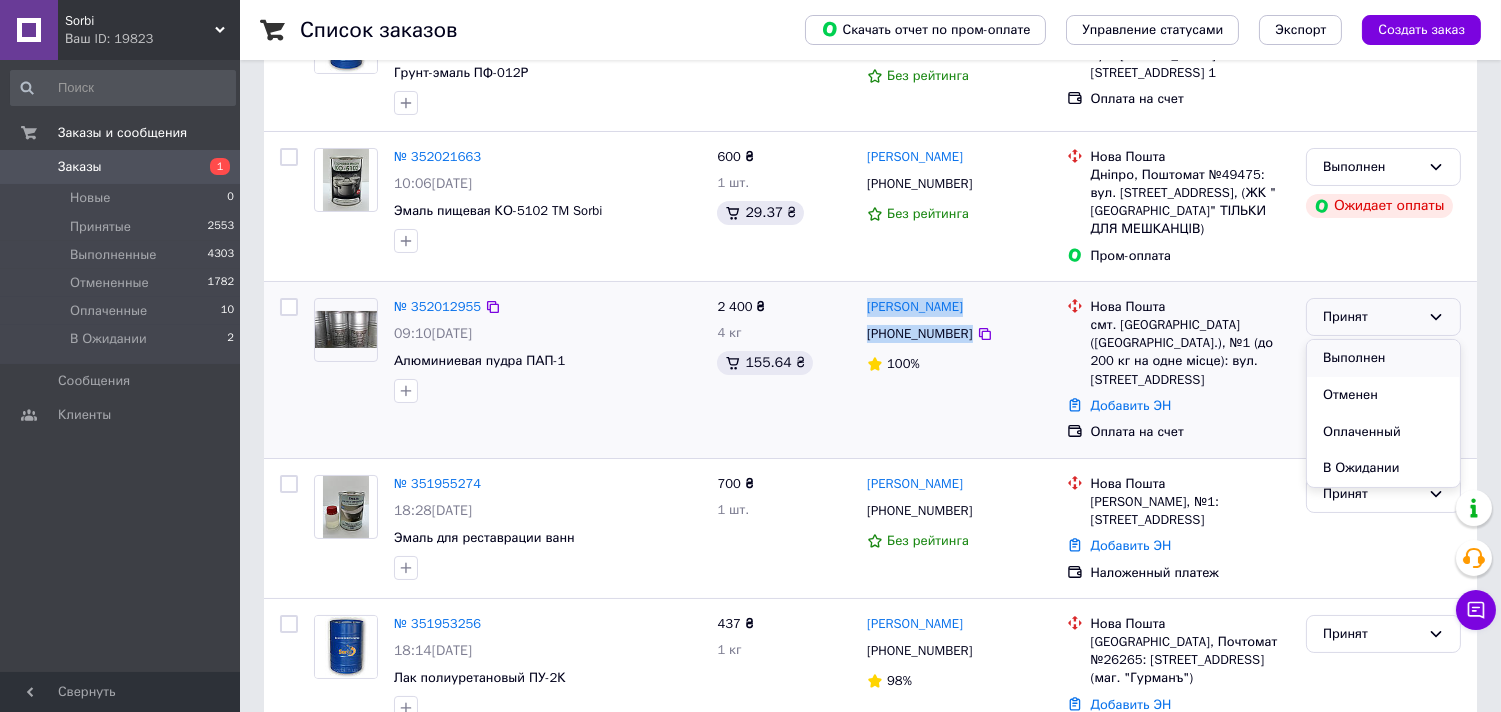 click on "Выполнен" at bounding box center (1383, 358) 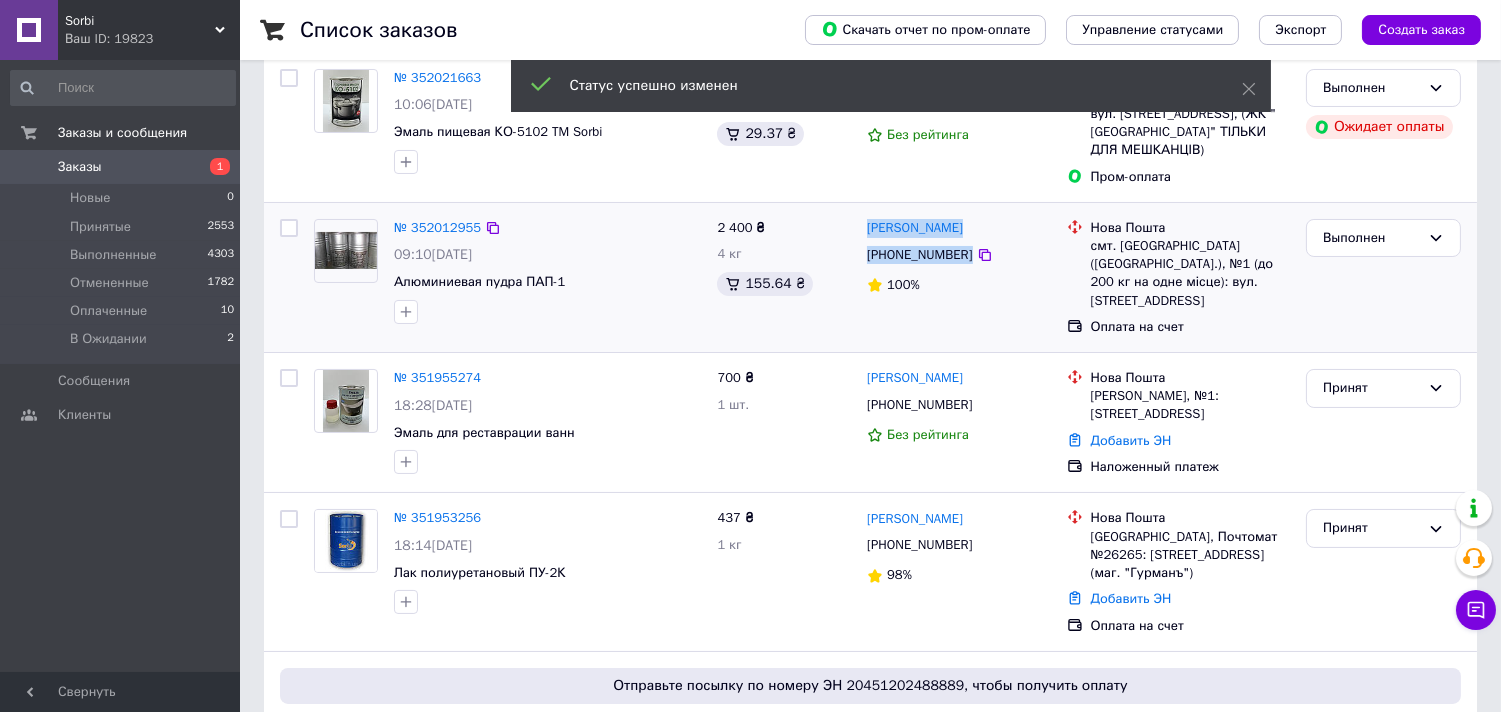 scroll, scrollTop: 333, scrollLeft: 0, axis: vertical 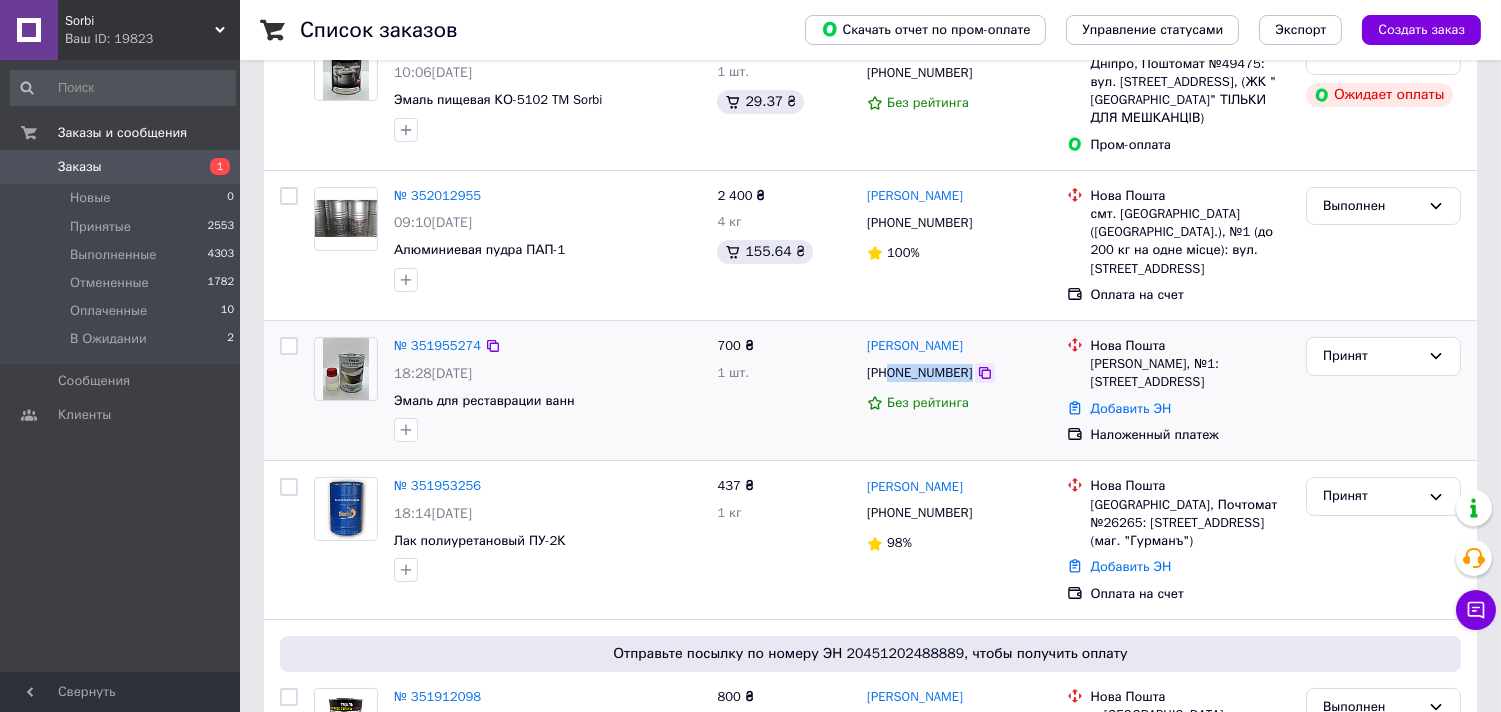 drag, startPoint x: 891, startPoint y: 358, endPoint x: 976, endPoint y: 357, distance: 85.00588 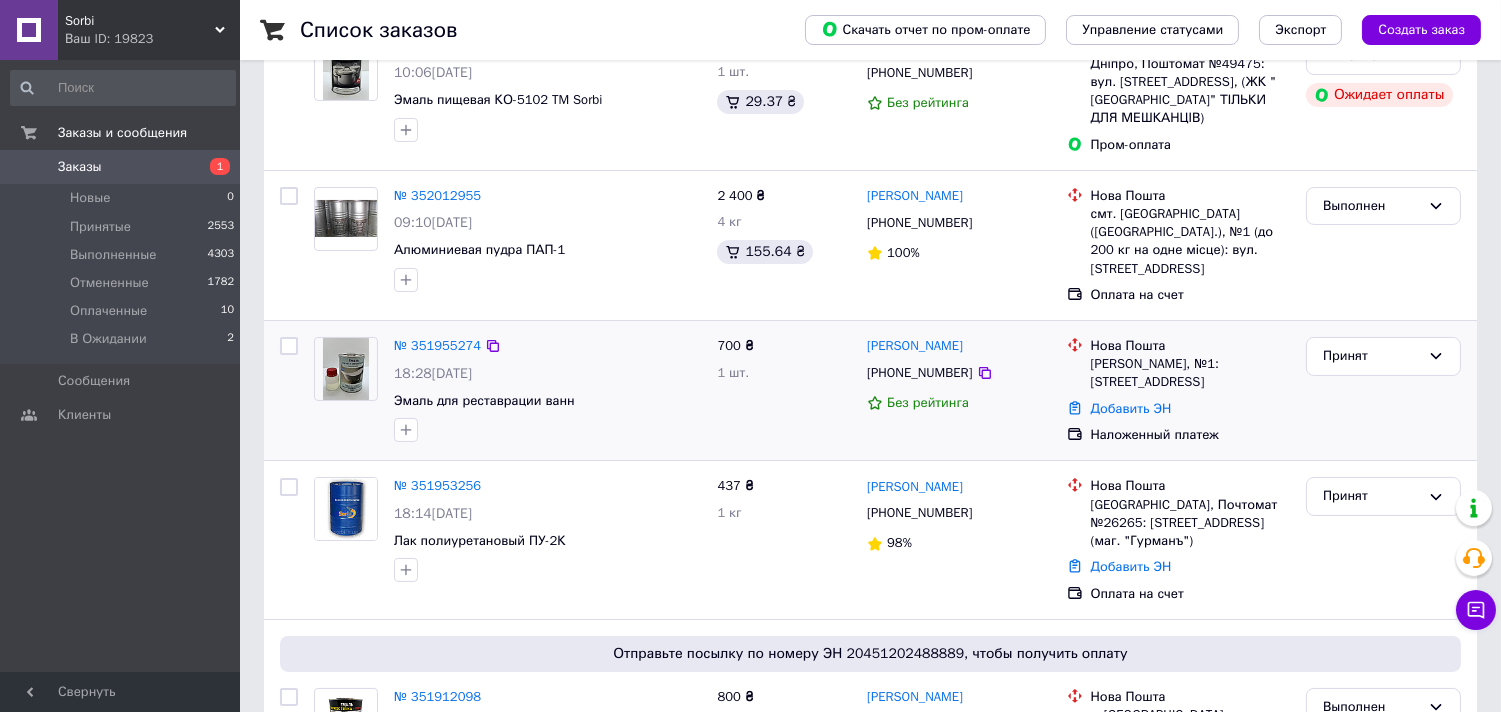 click on "Иван Дьяков +380938386669 Без рейтинга" at bounding box center (959, 390) 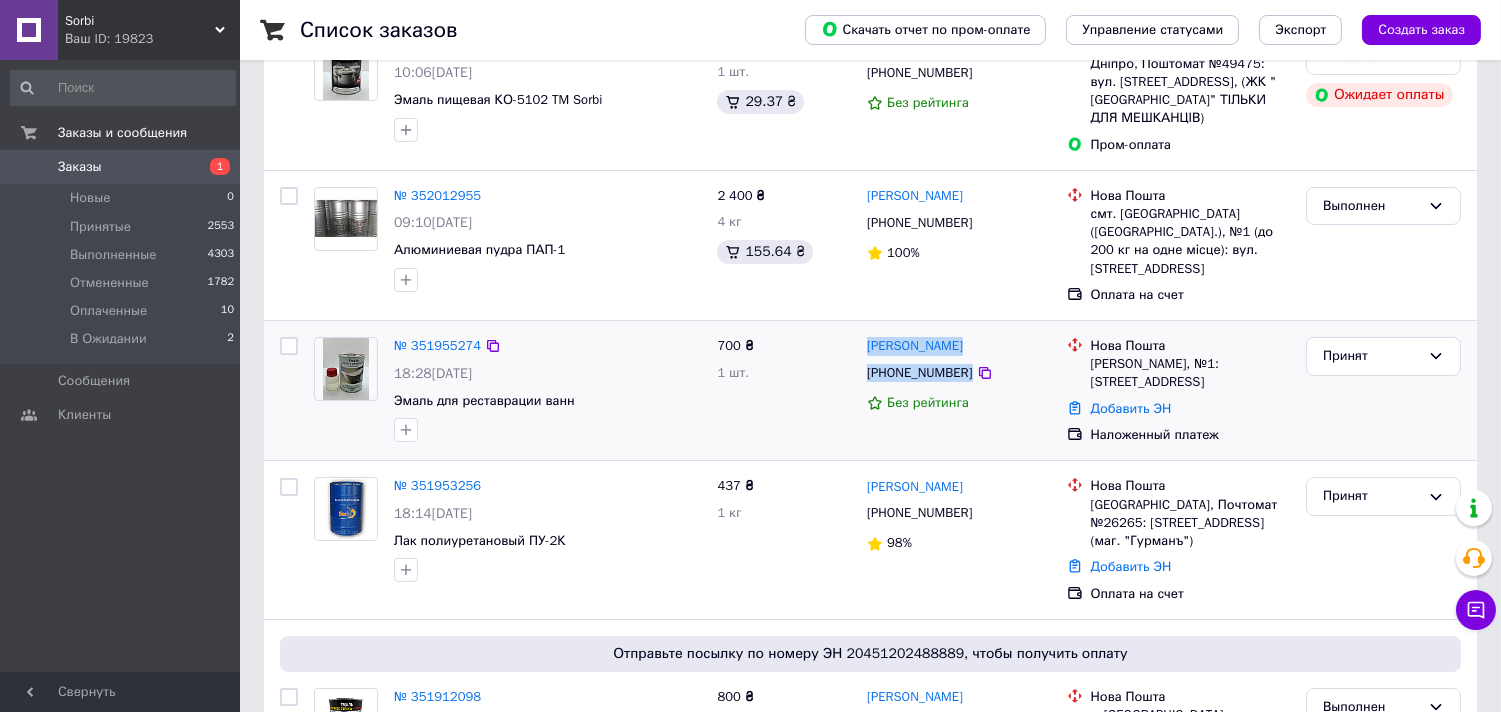 drag, startPoint x: 862, startPoint y: 320, endPoint x: 972, endPoint y: 347, distance: 113.265175 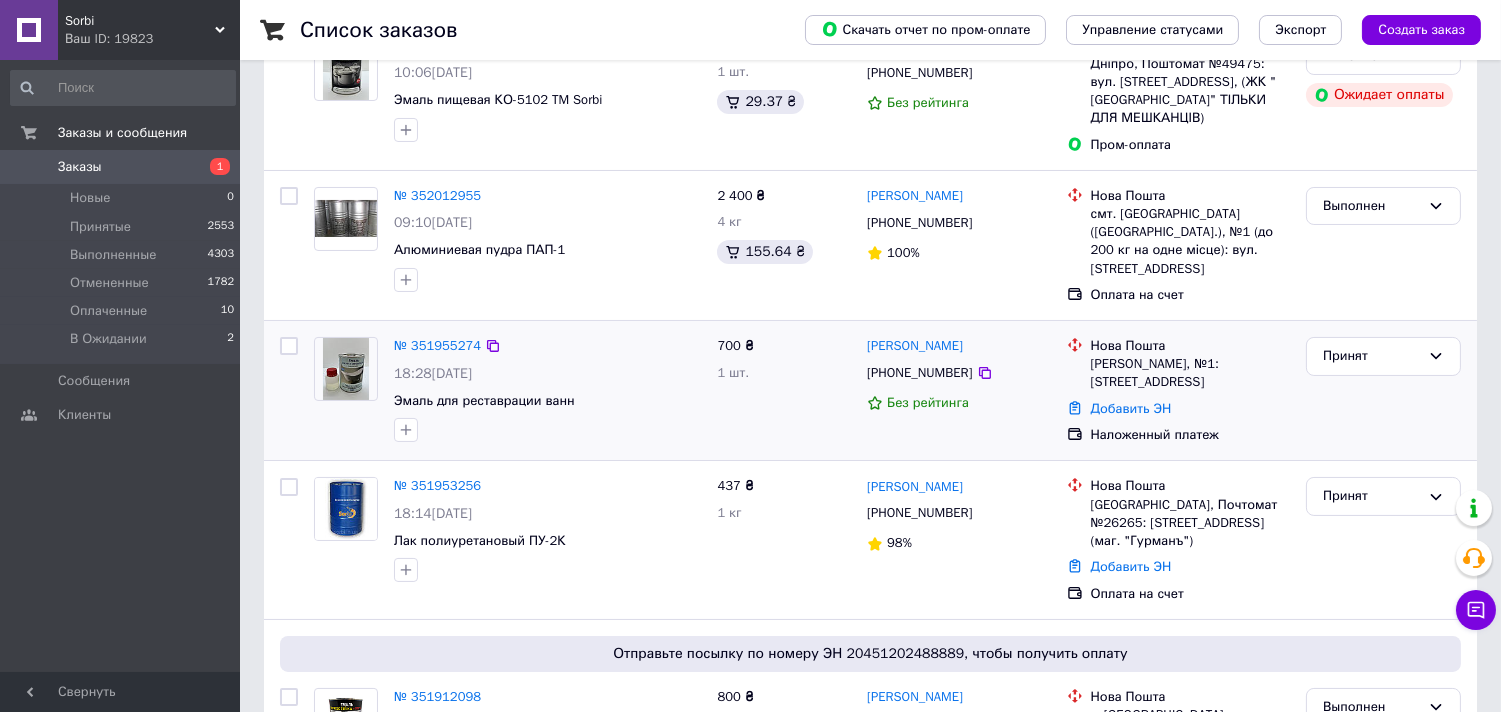 click on "700 ₴ 1 шт." at bounding box center (784, 390) 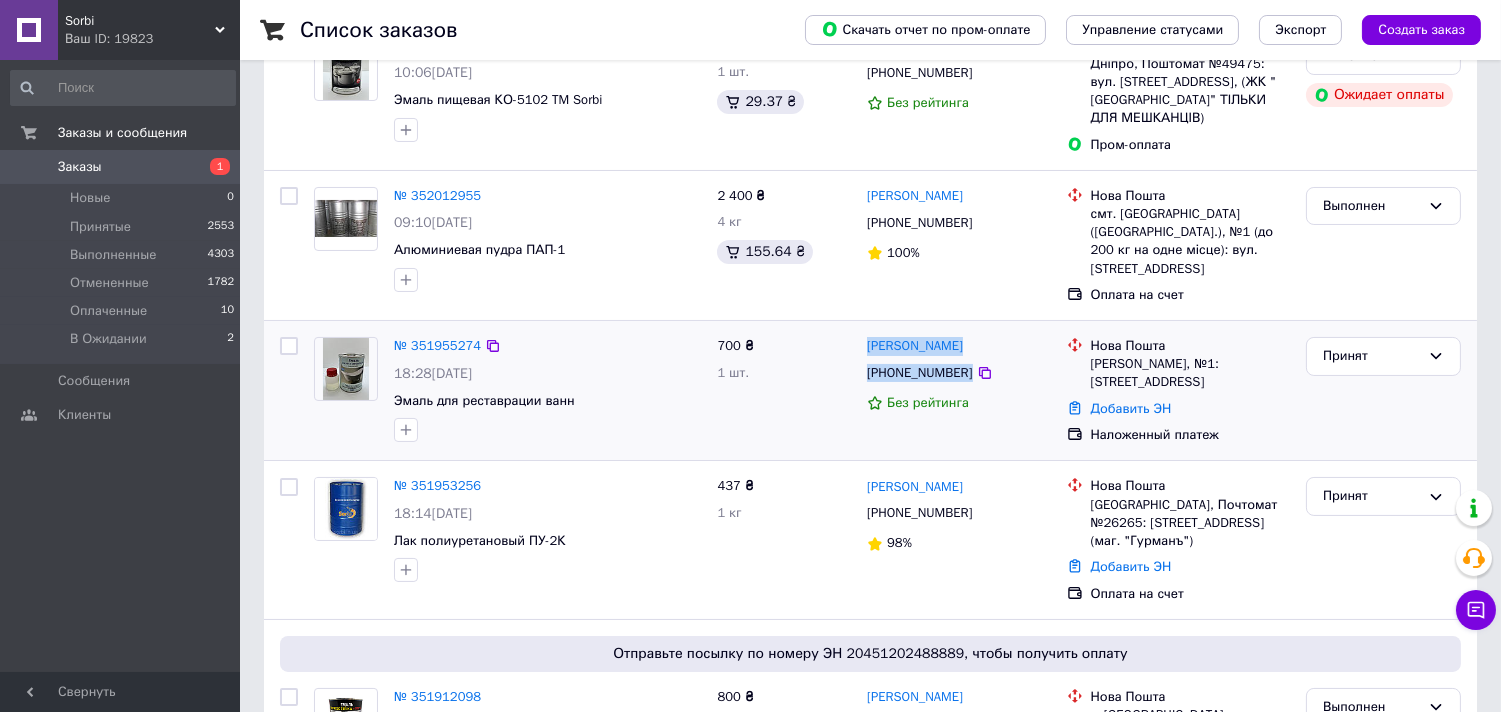 drag, startPoint x: 861, startPoint y: 320, endPoint x: 993, endPoint y: 367, distance: 140.11781 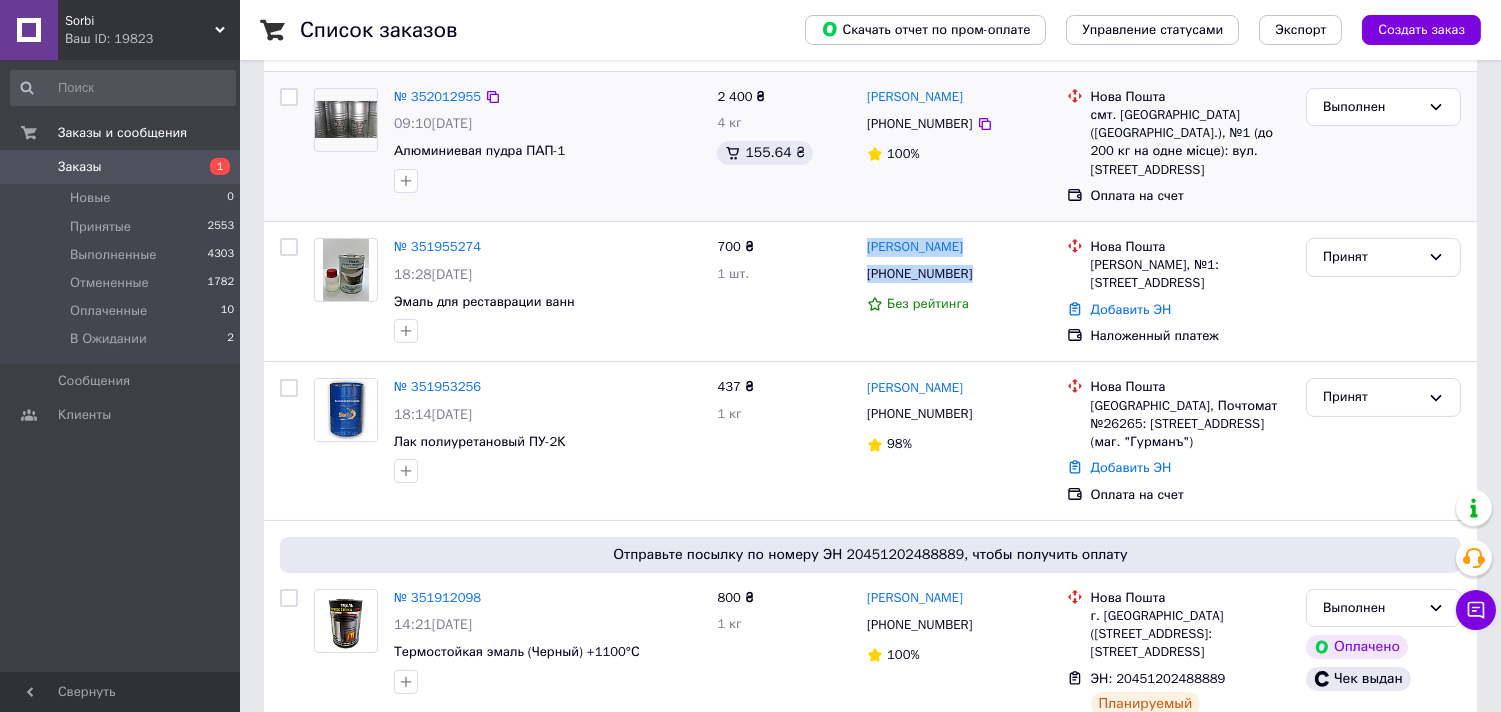scroll, scrollTop: 444, scrollLeft: 0, axis: vertical 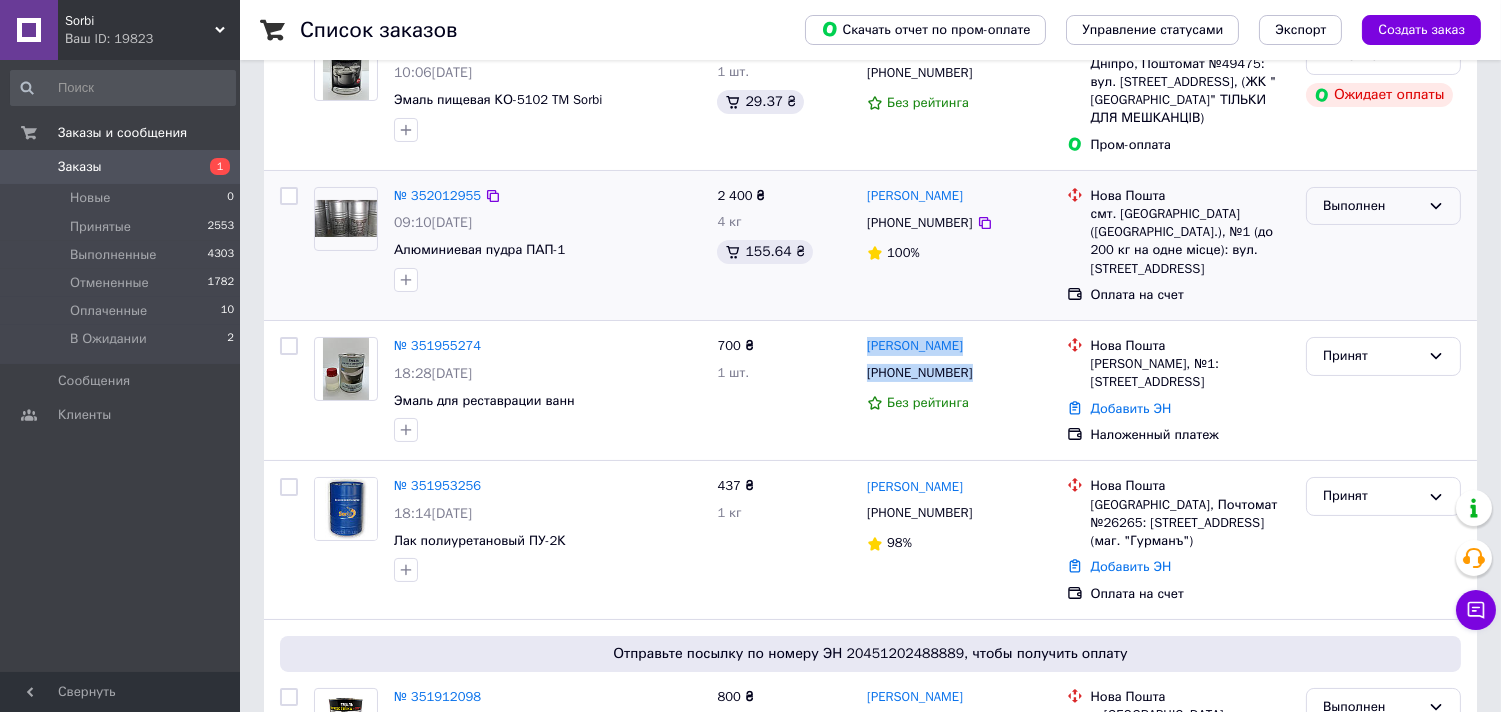 click on "Выполнен" at bounding box center [1371, 206] 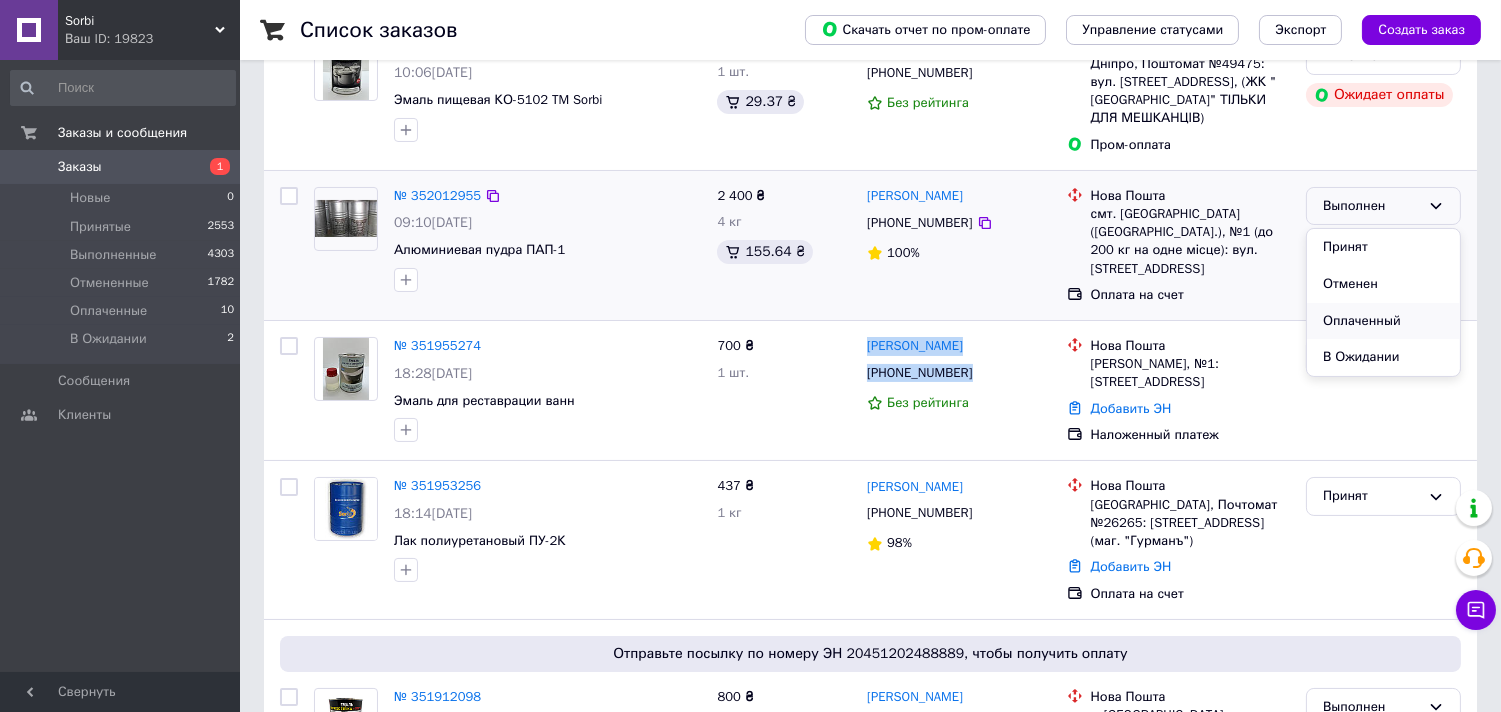 click on "Оплаченный" at bounding box center [1383, 321] 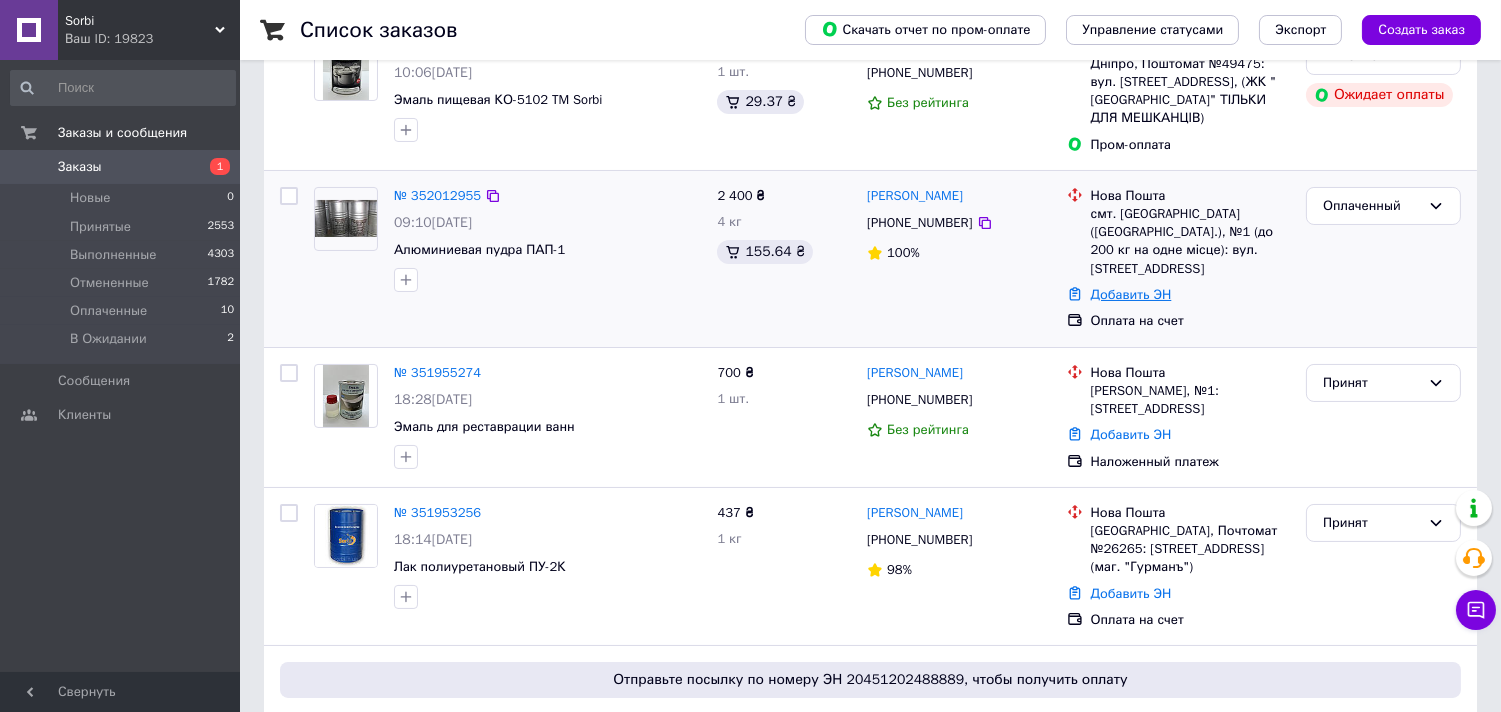click on "Добавить ЭН" at bounding box center [1131, 294] 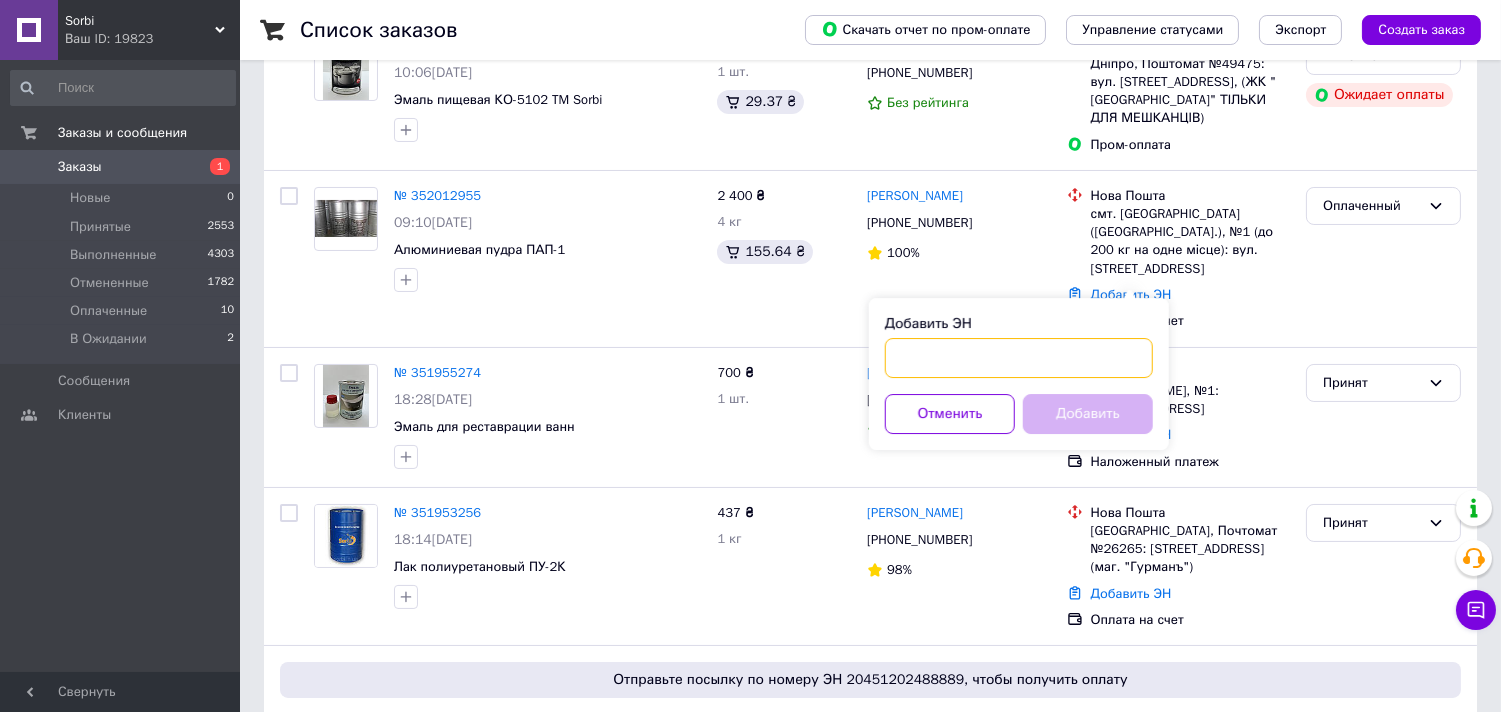 click on "Добавить ЭН" at bounding box center [1019, 358] 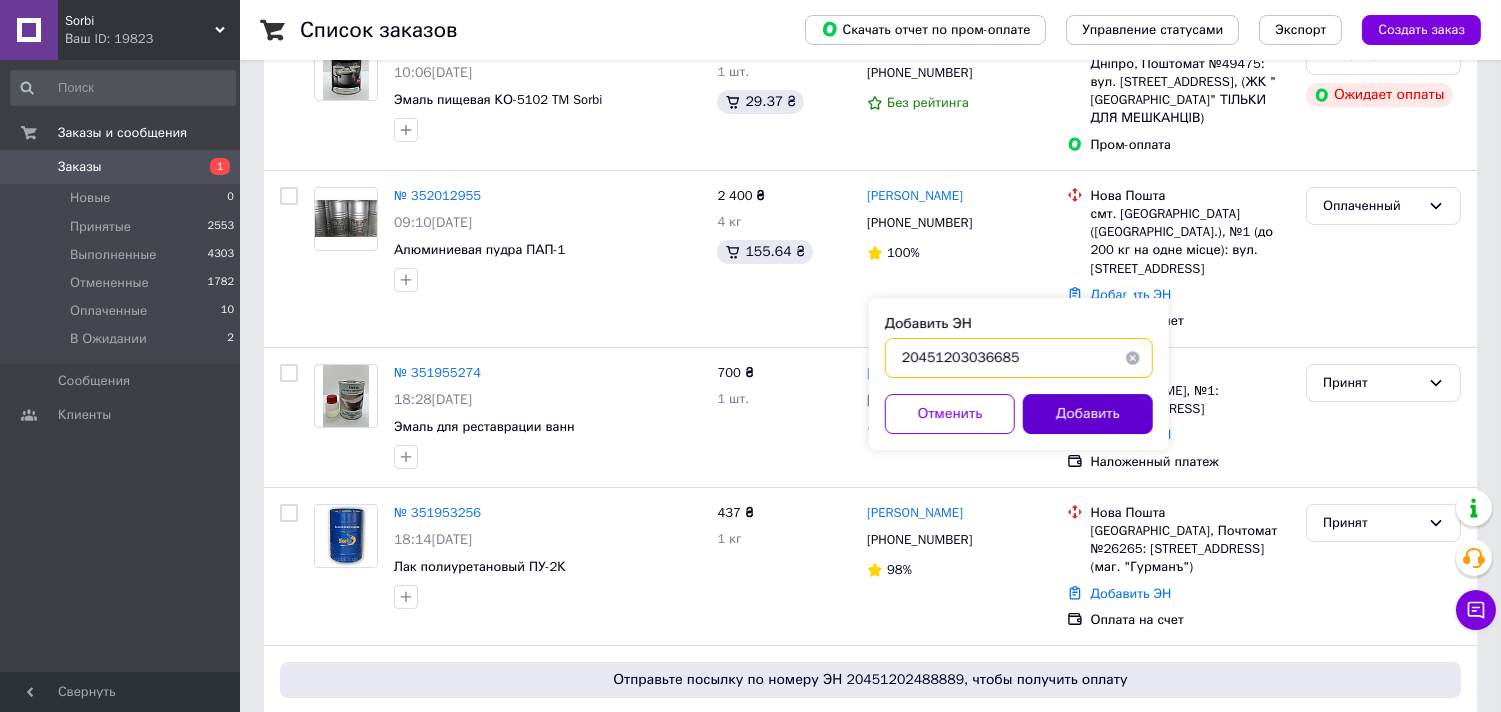 type on "20451203036685" 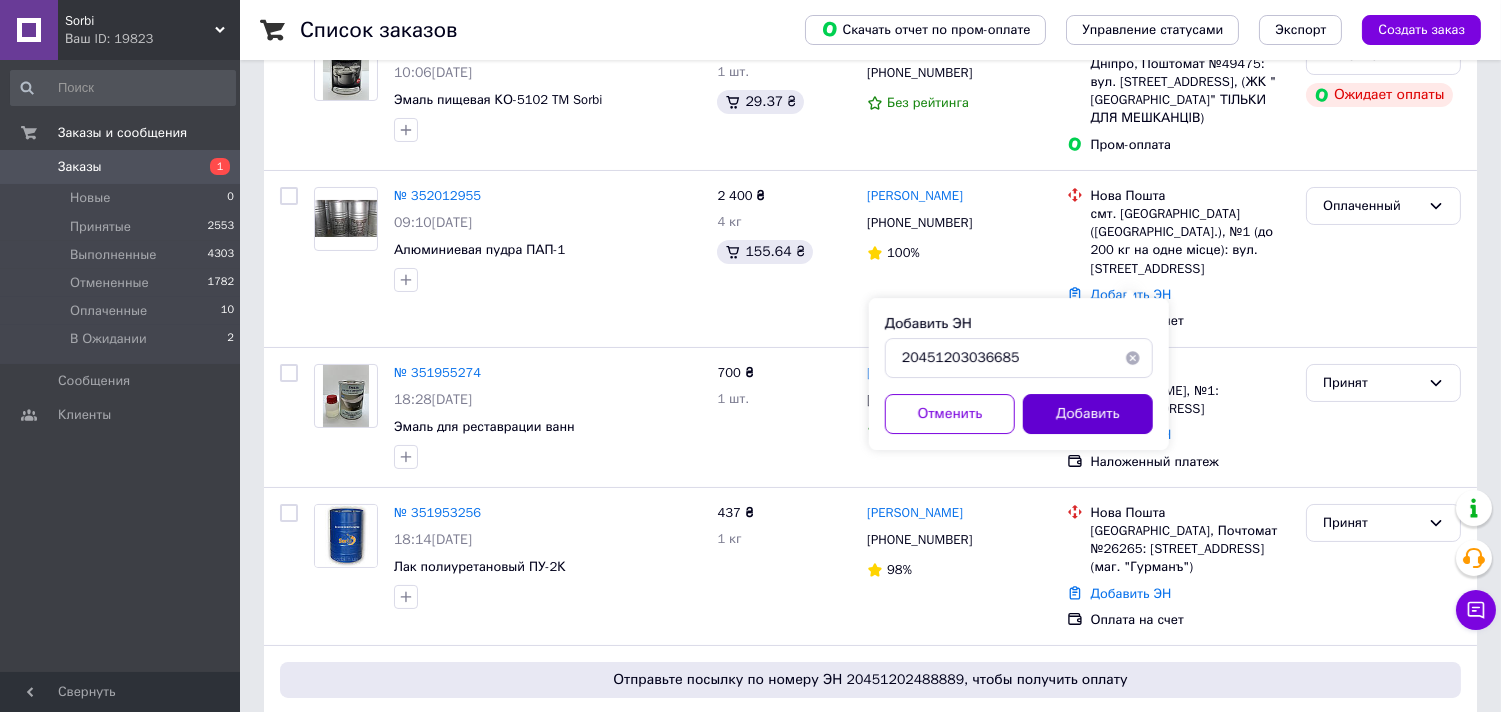 click on "Добавить" at bounding box center [1088, 414] 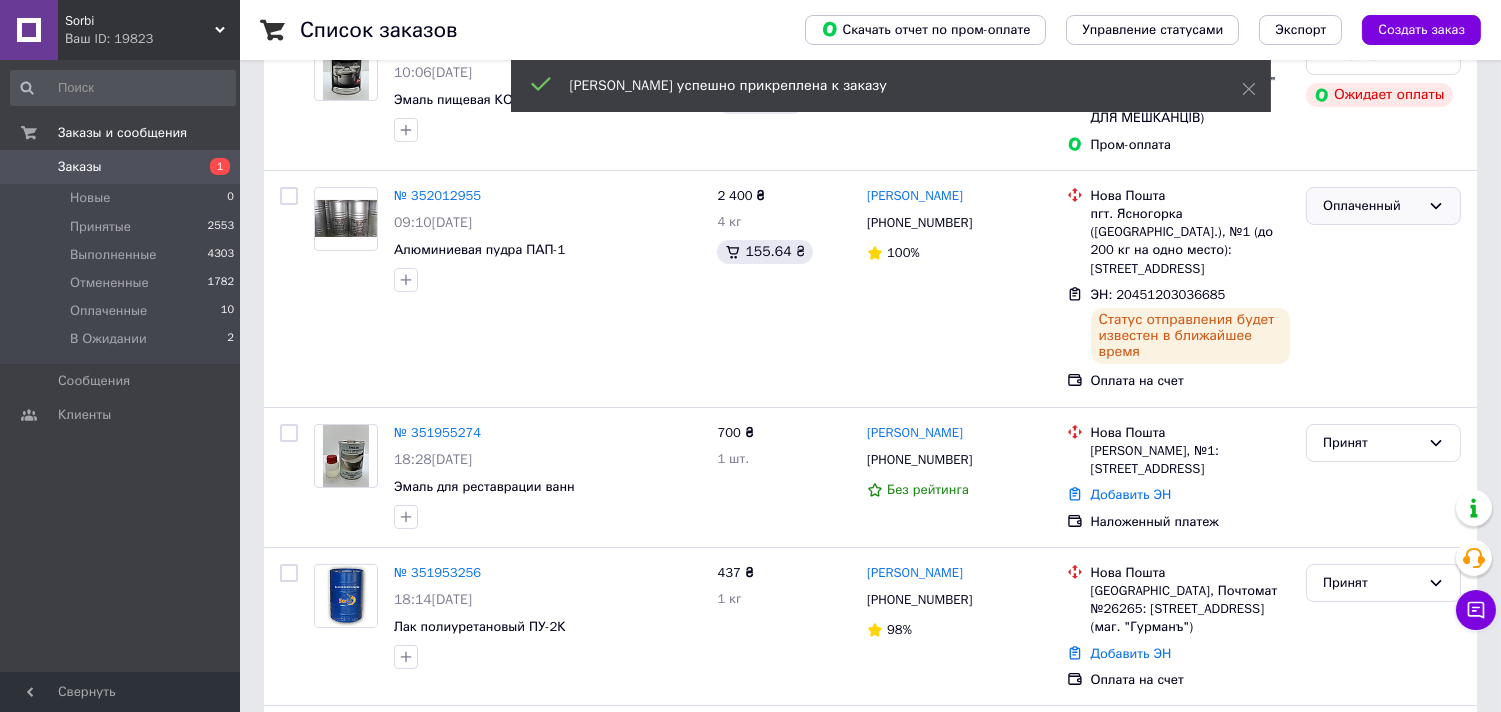 click on "Оплаченный" at bounding box center [1371, 206] 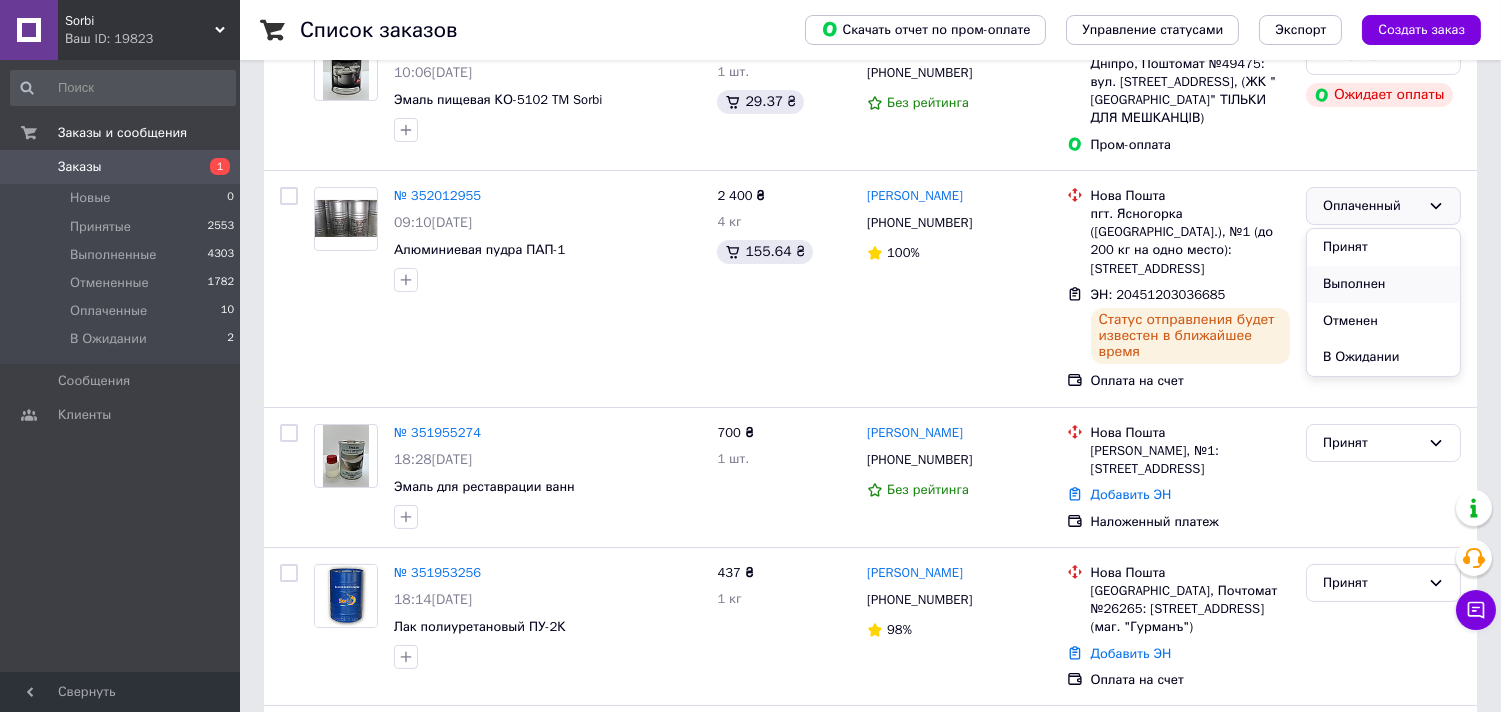 click on "Выполнен" at bounding box center [1383, 284] 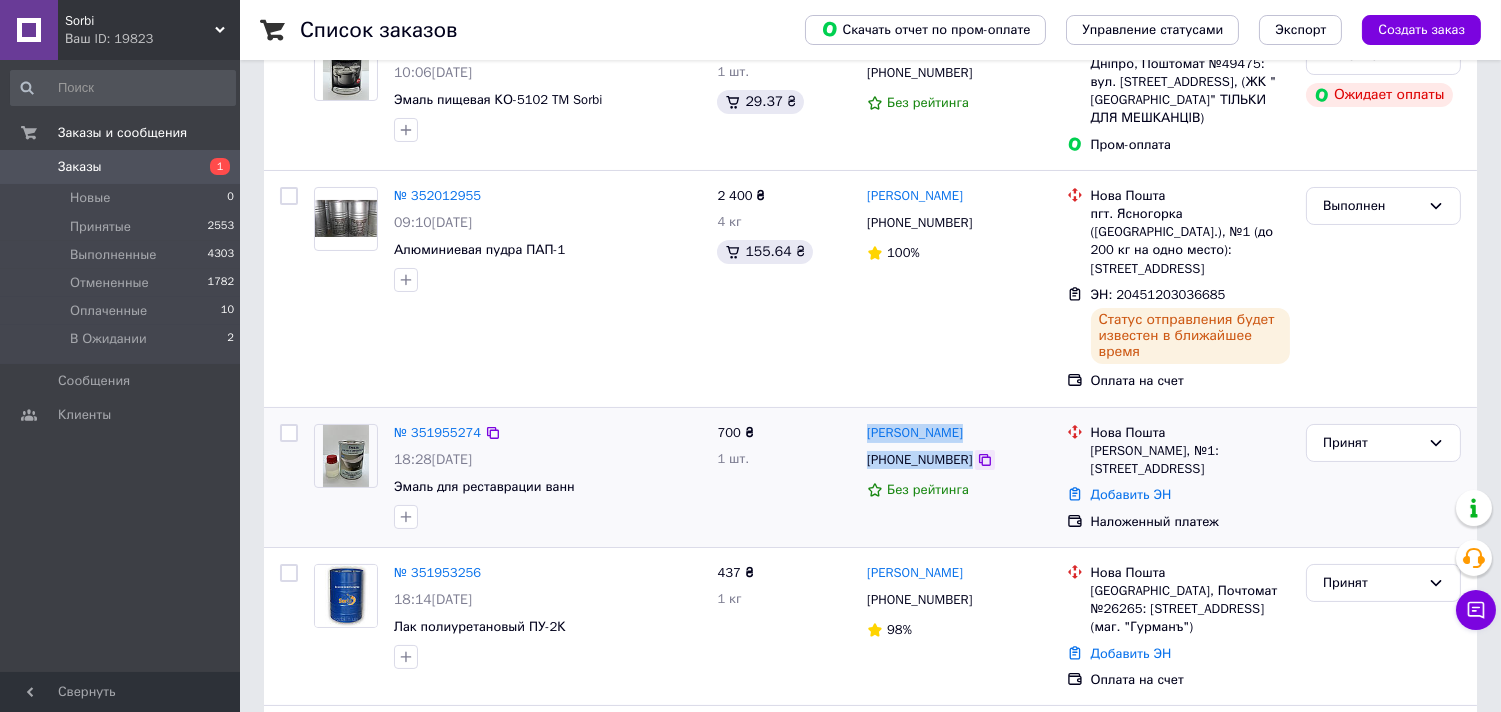 drag, startPoint x: 861, startPoint y: 398, endPoint x: 974, endPoint y: 442, distance: 121.264175 